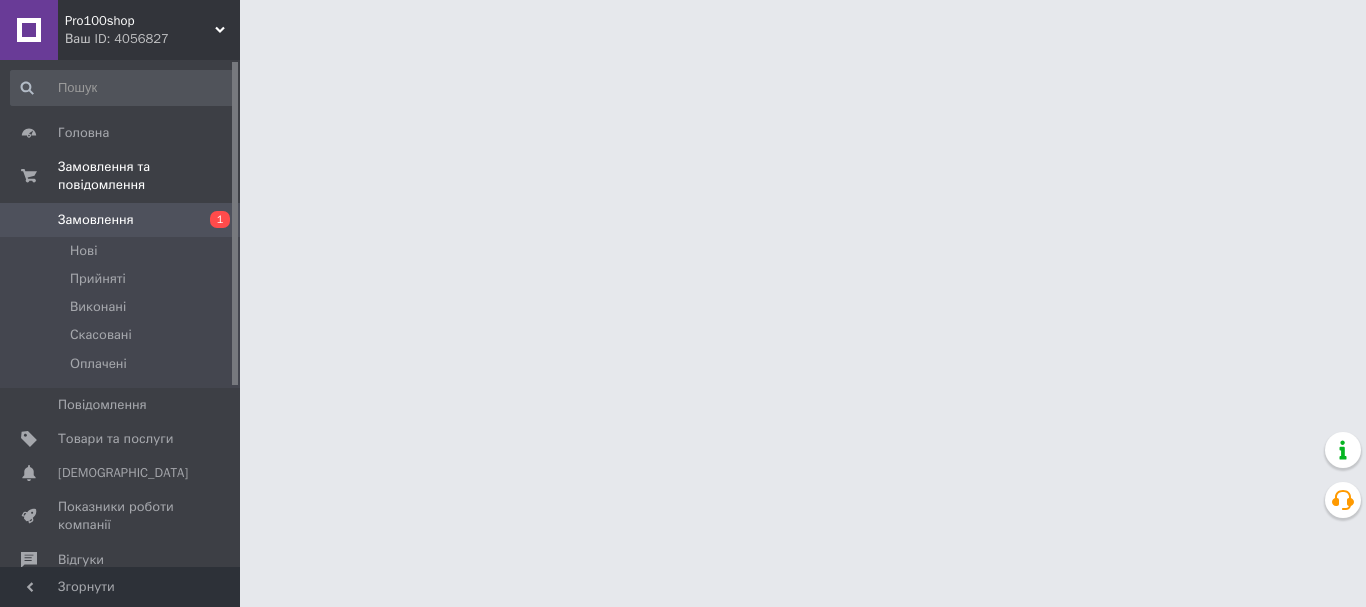 scroll, scrollTop: 0, scrollLeft: 0, axis: both 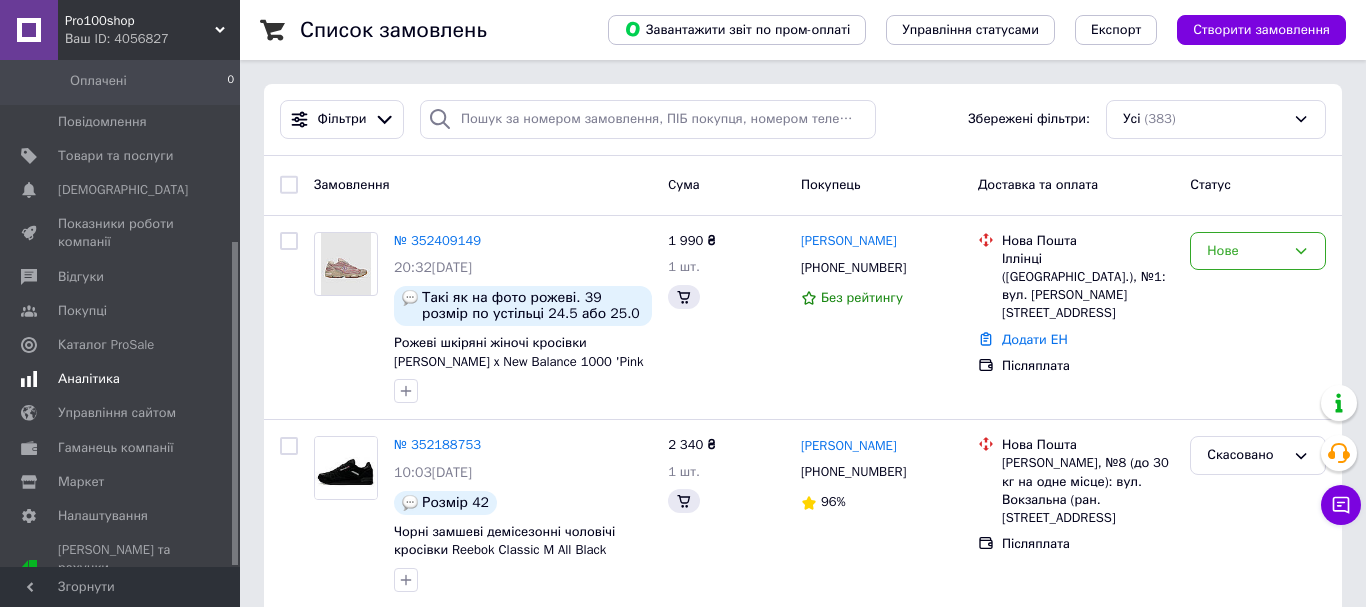 click on "Аналітика" at bounding box center [123, 379] 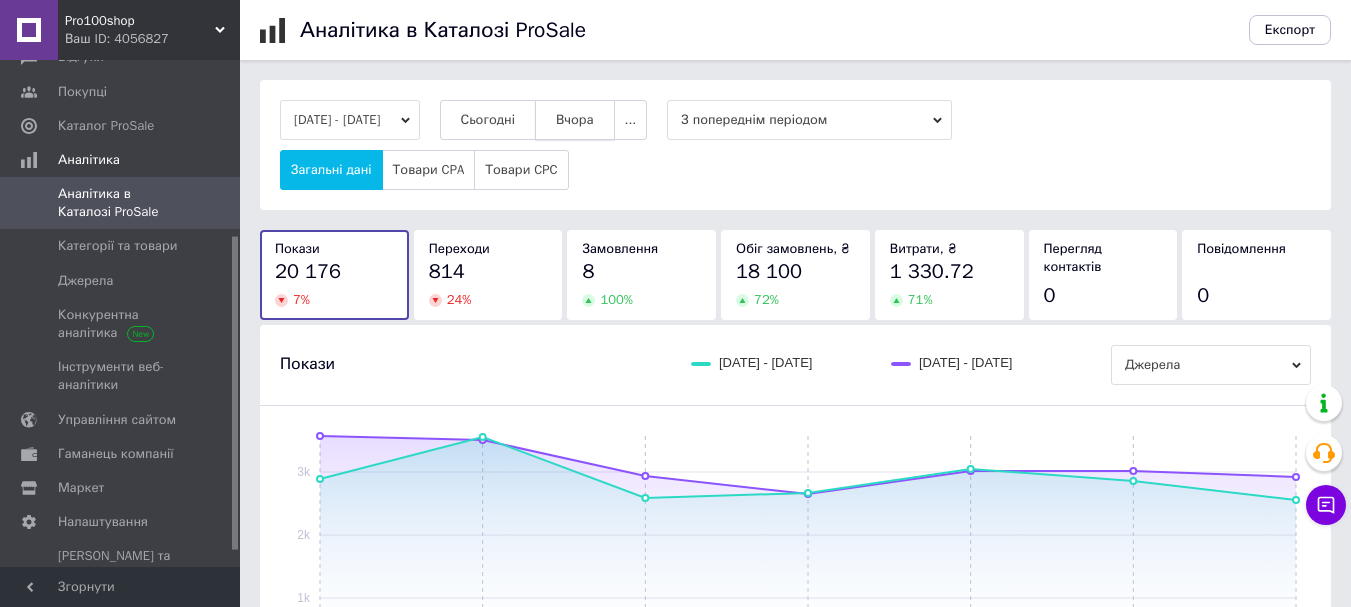 click on "Вчора" at bounding box center (575, 120) 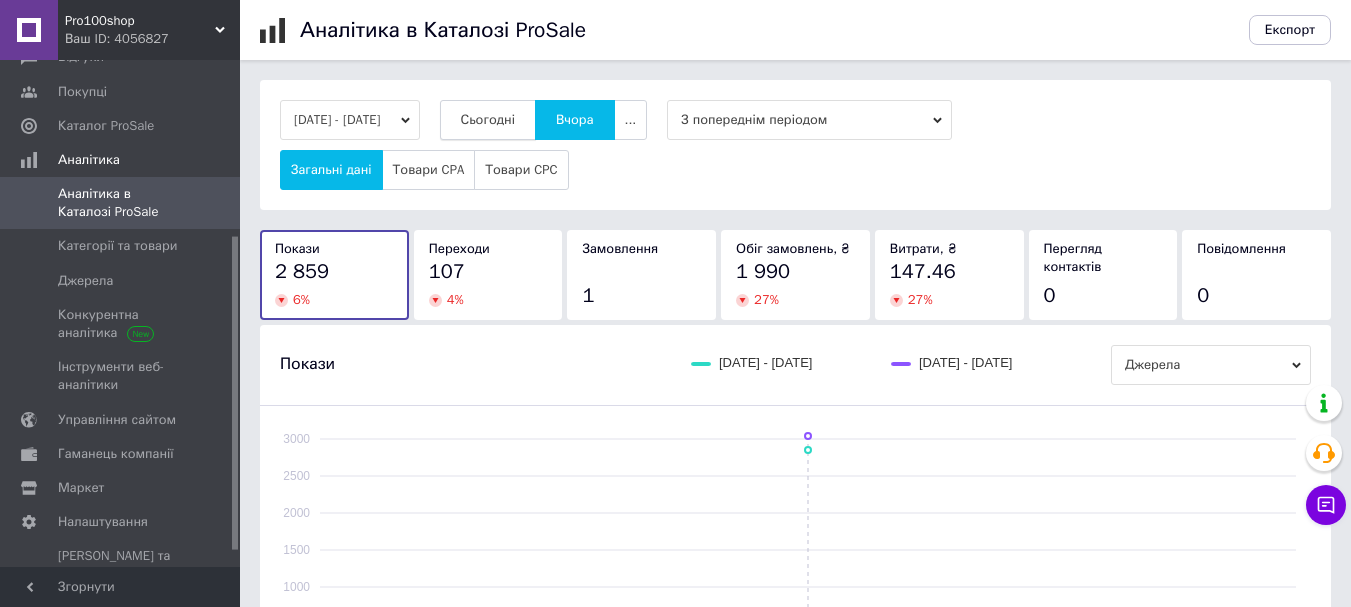 click on "Сьогодні" at bounding box center [488, 120] 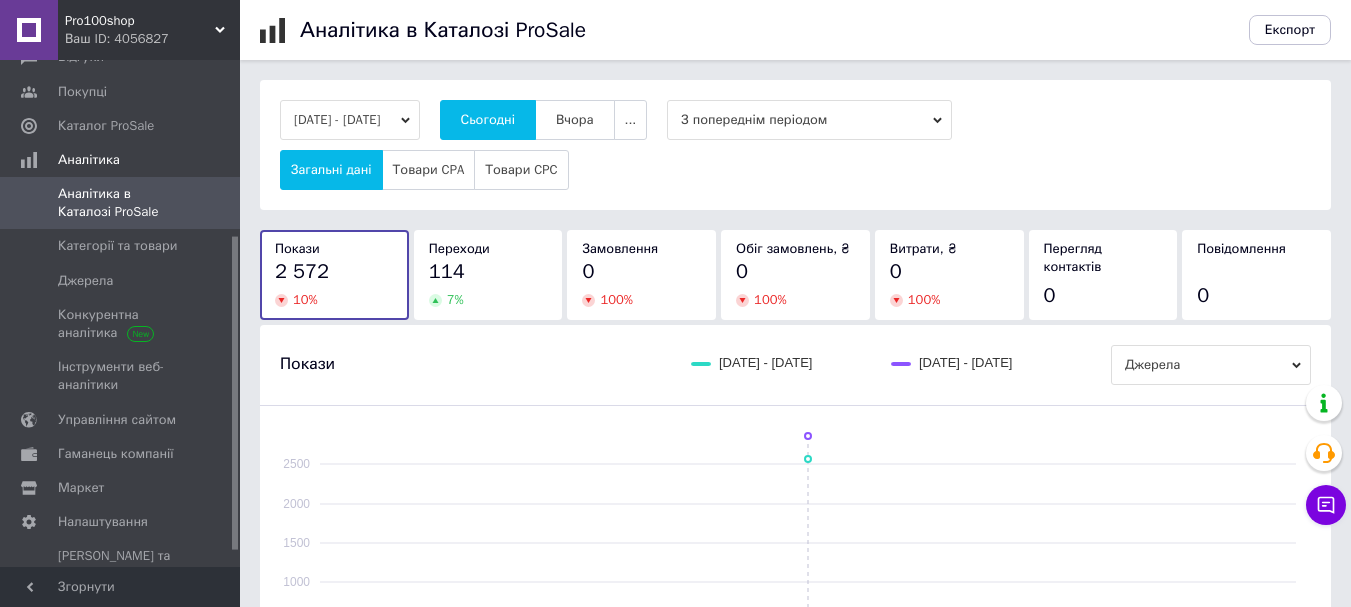 click on "Сьогодні" at bounding box center (488, 120) 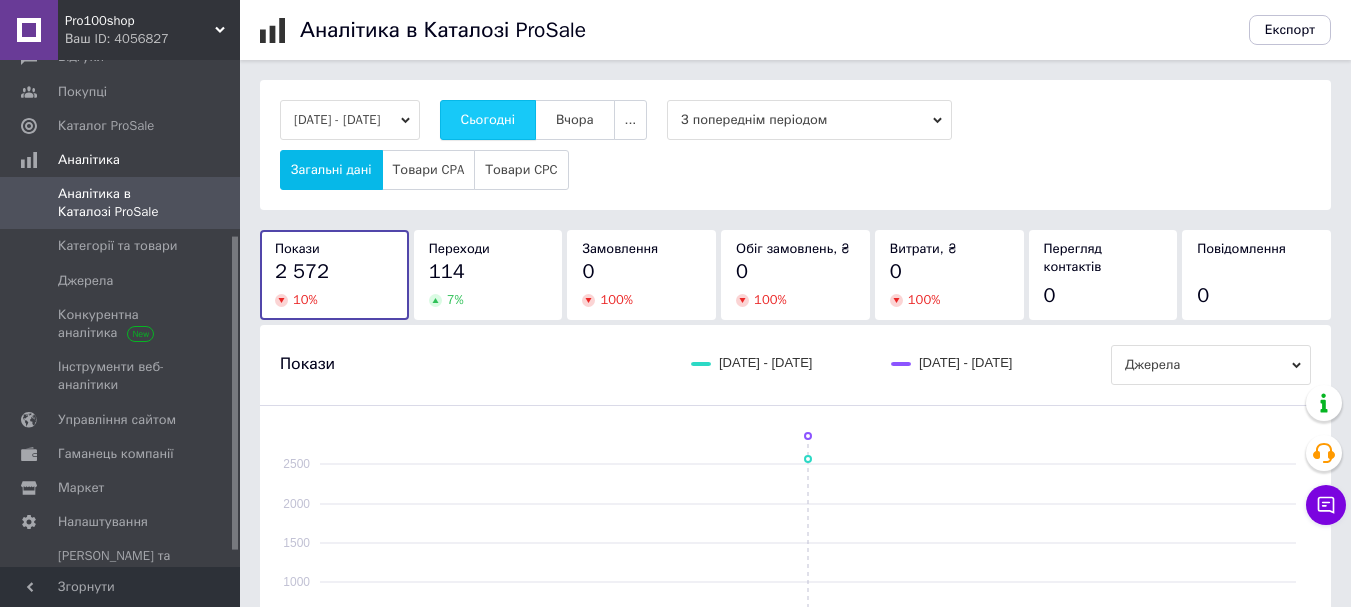 click on "Сьогодні" at bounding box center (488, 120) 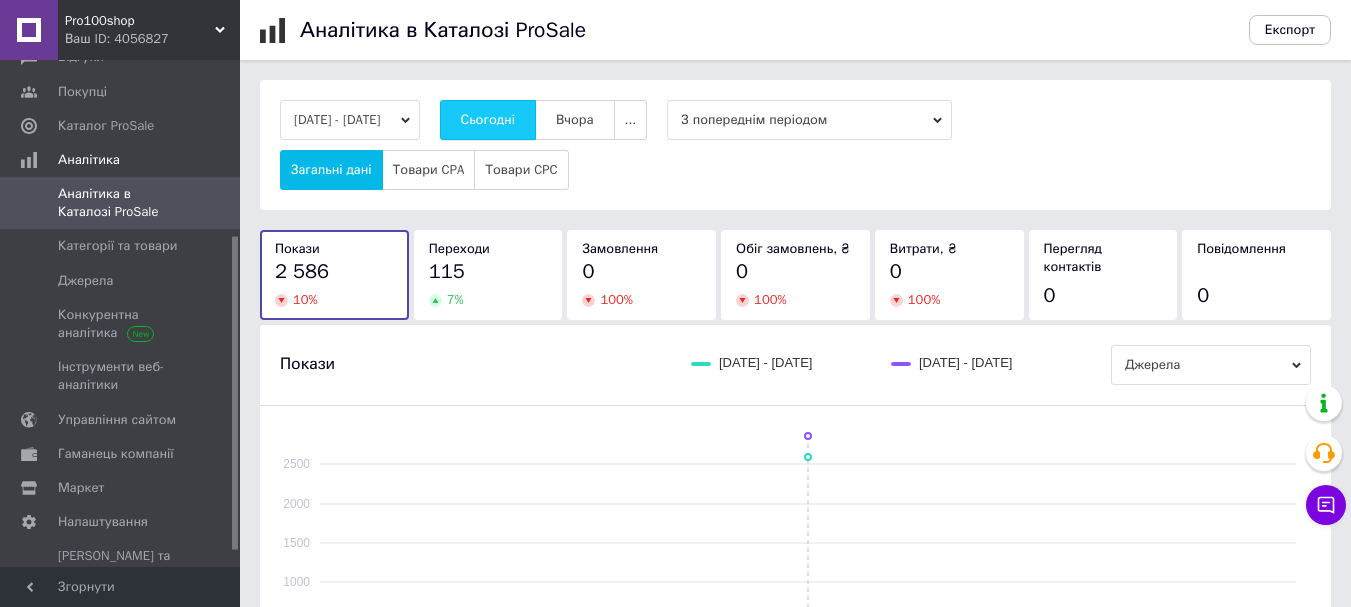click on "Сьогодні" at bounding box center (488, 120) 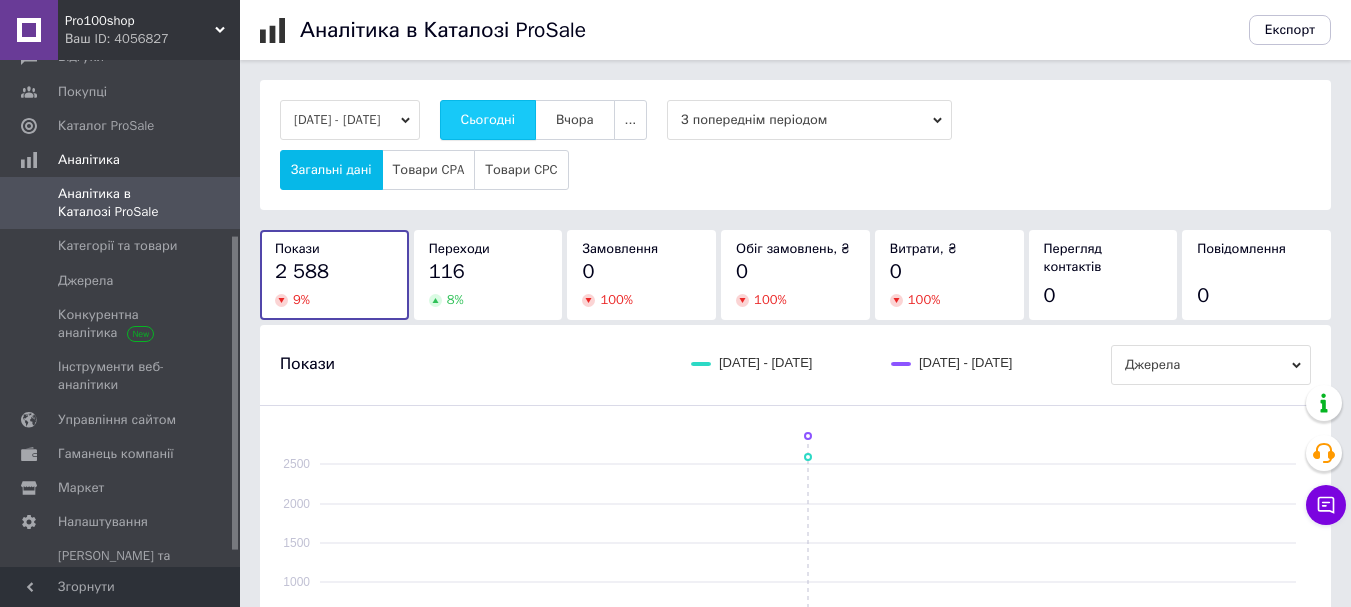 click on "Сьогодні" at bounding box center [488, 120] 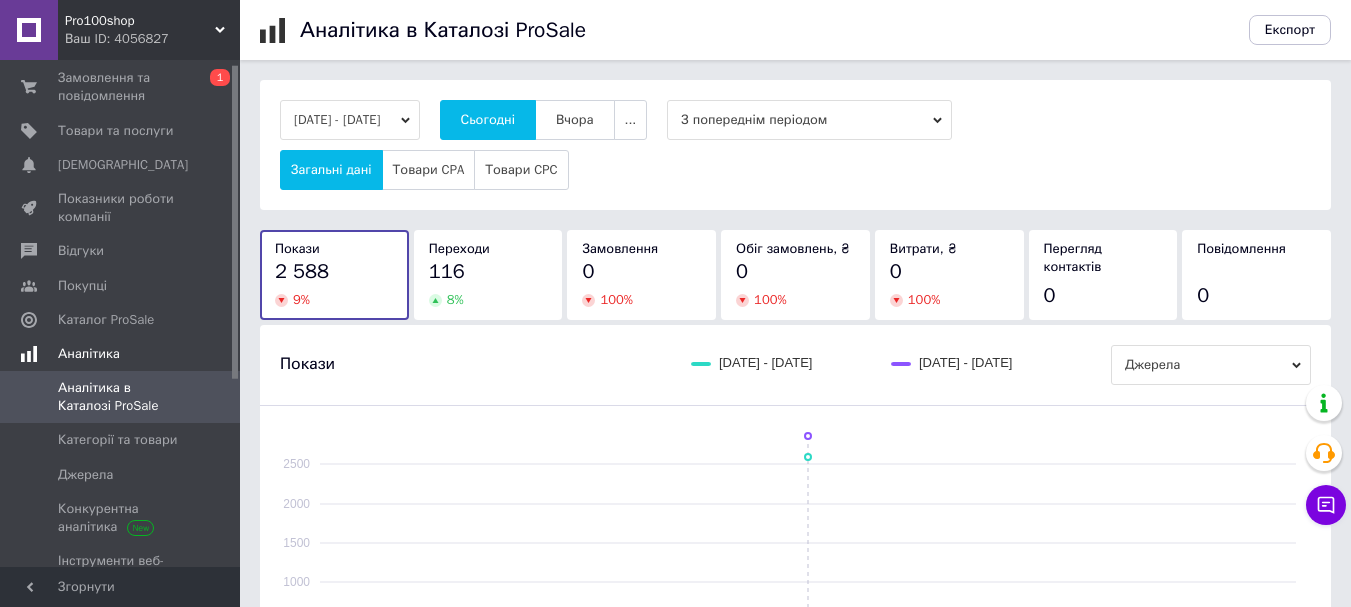 scroll, scrollTop: 0, scrollLeft: 0, axis: both 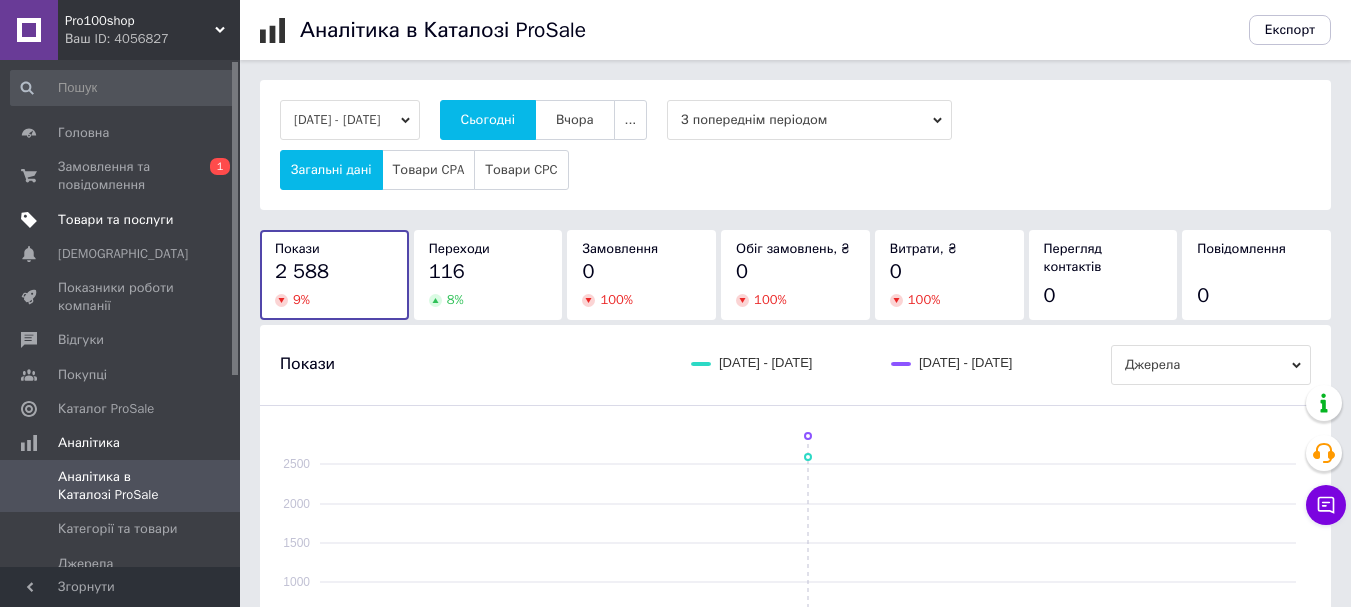 click on "Товари та послуги" at bounding box center [115, 220] 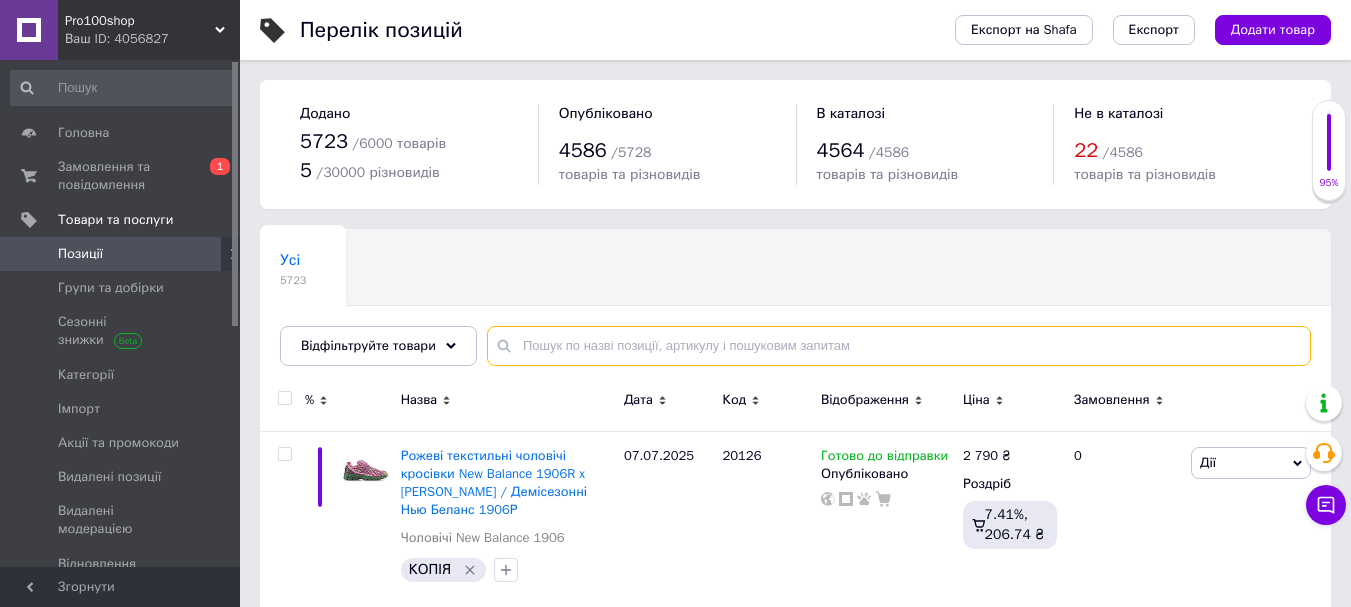 click at bounding box center (899, 346) 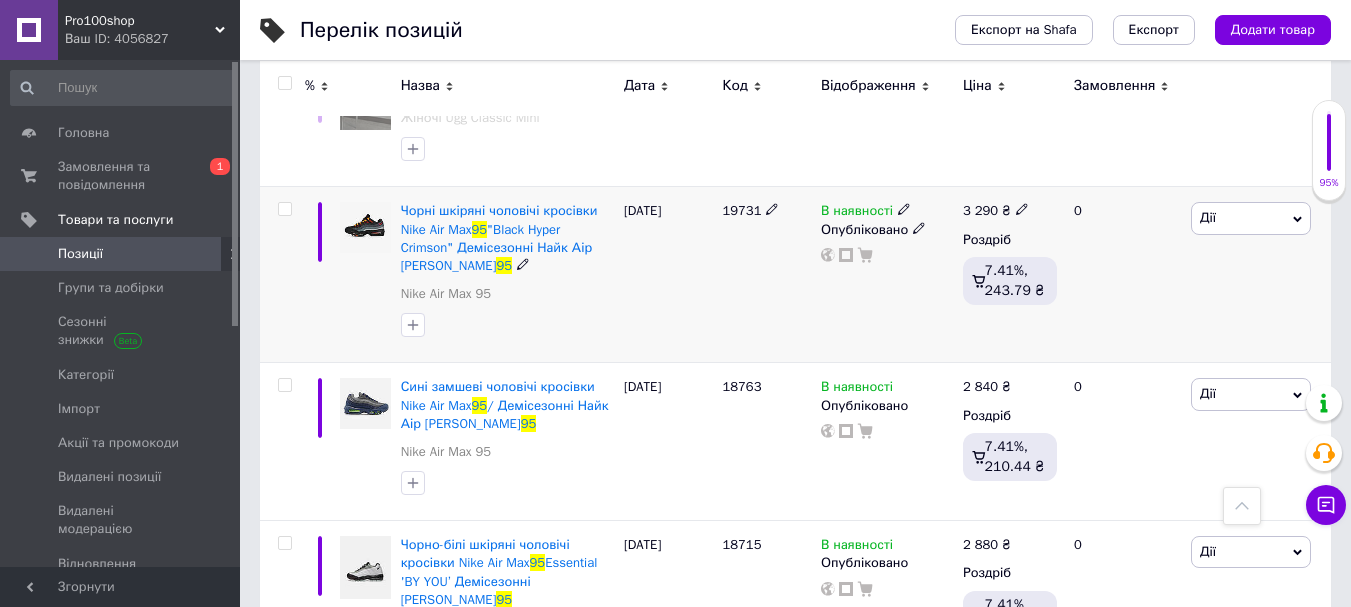 scroll, scrollTop: 1000, scrollLeft: 0, axis: vertical 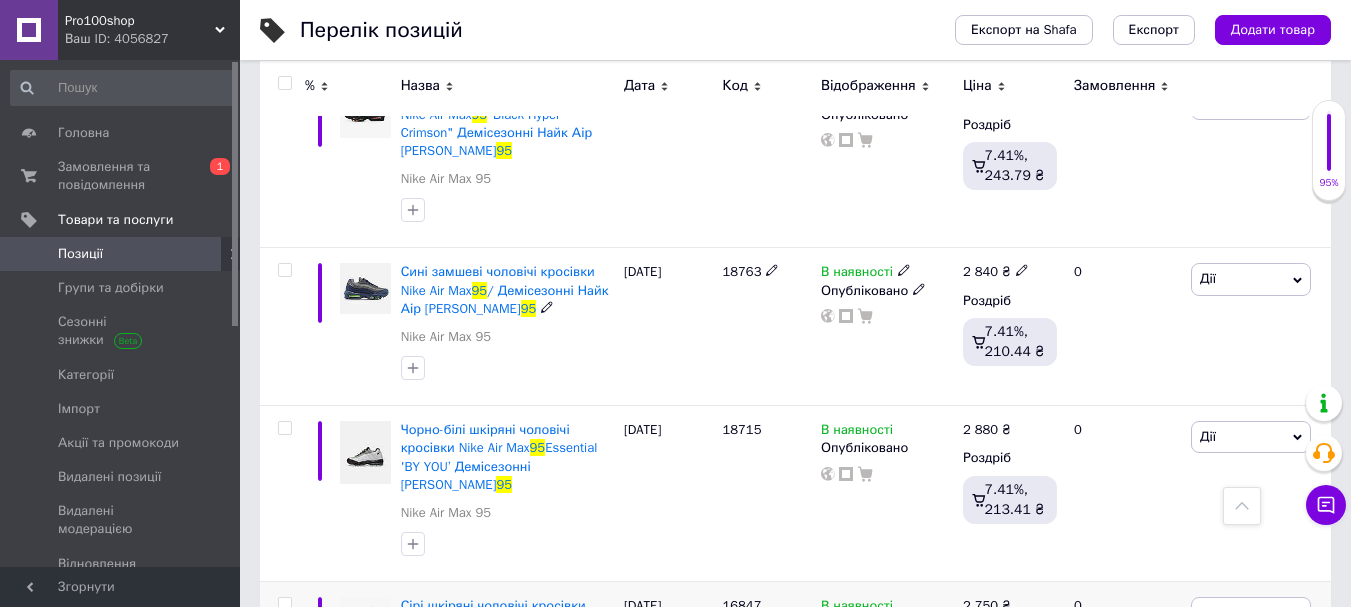 type on "95" 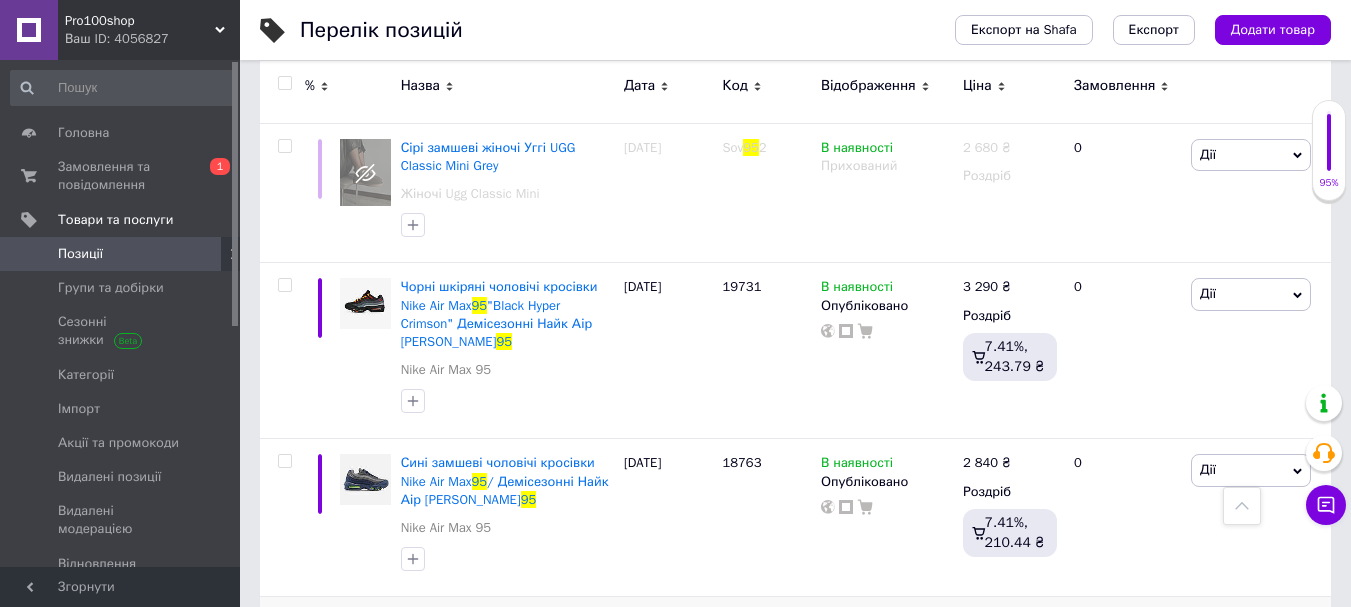 scroll, scrollTop: 800, scrollLeft: 0, axis: vertical 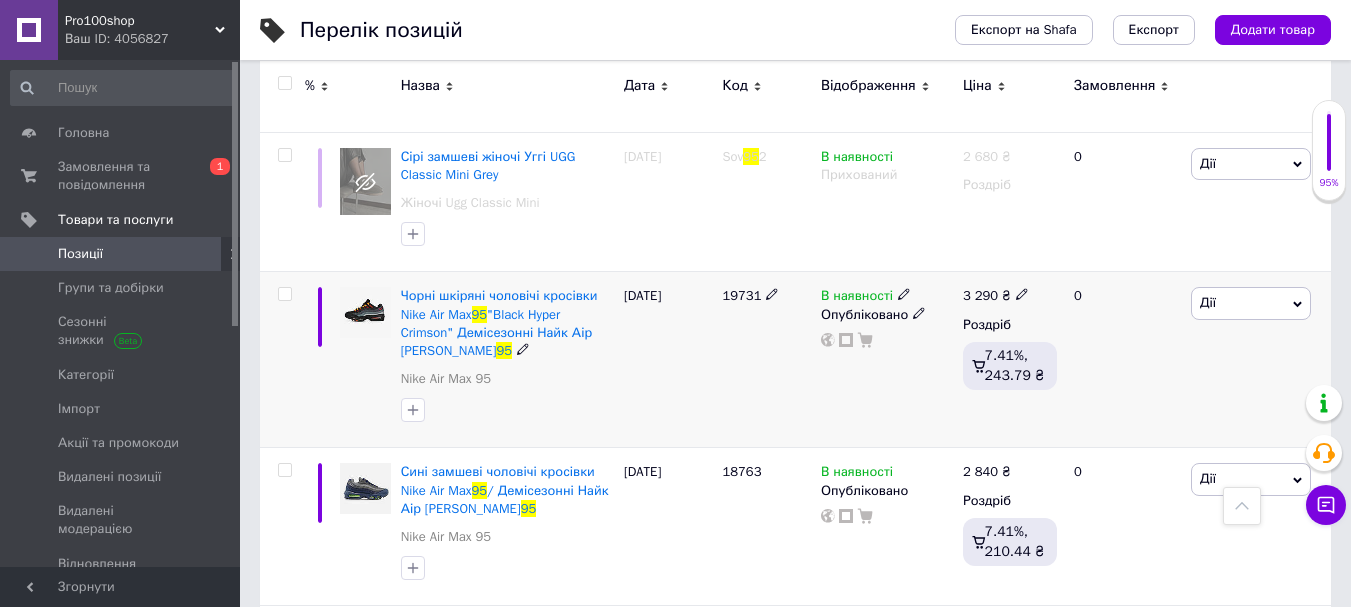click on "Дії" at bounding box center [1251, 303] 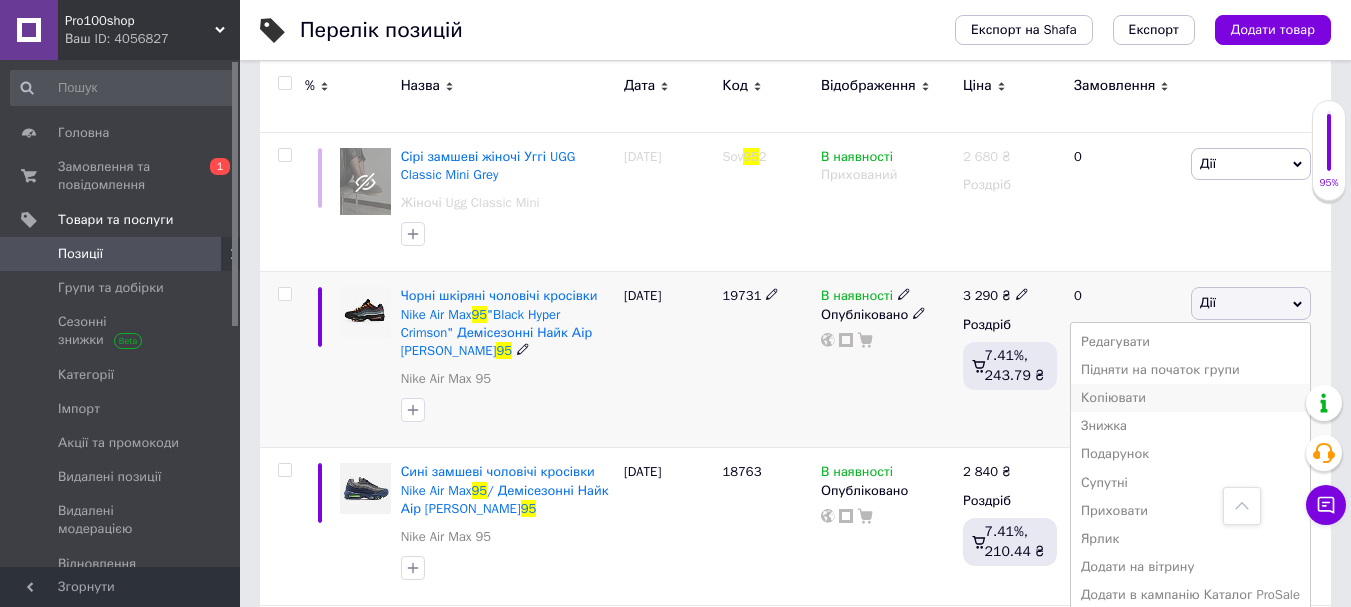 click on "Копіювати" at bounding box center [1190, 398] 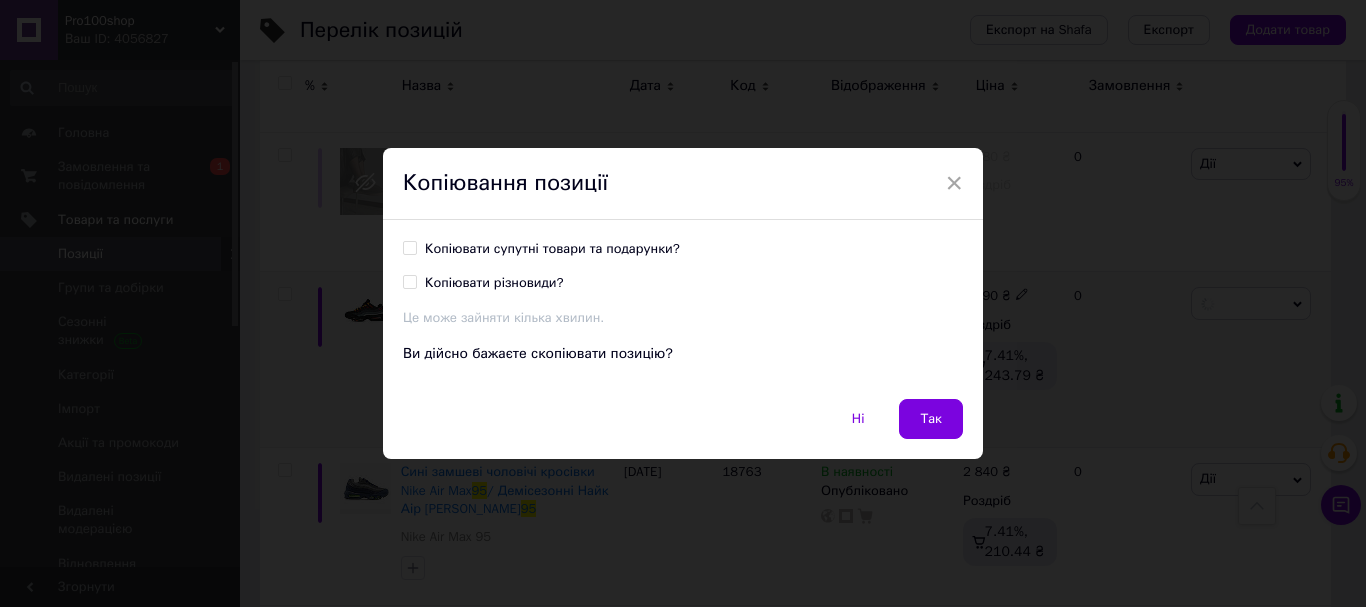 click on "Ні   Так" at bounding box center [683, 429] 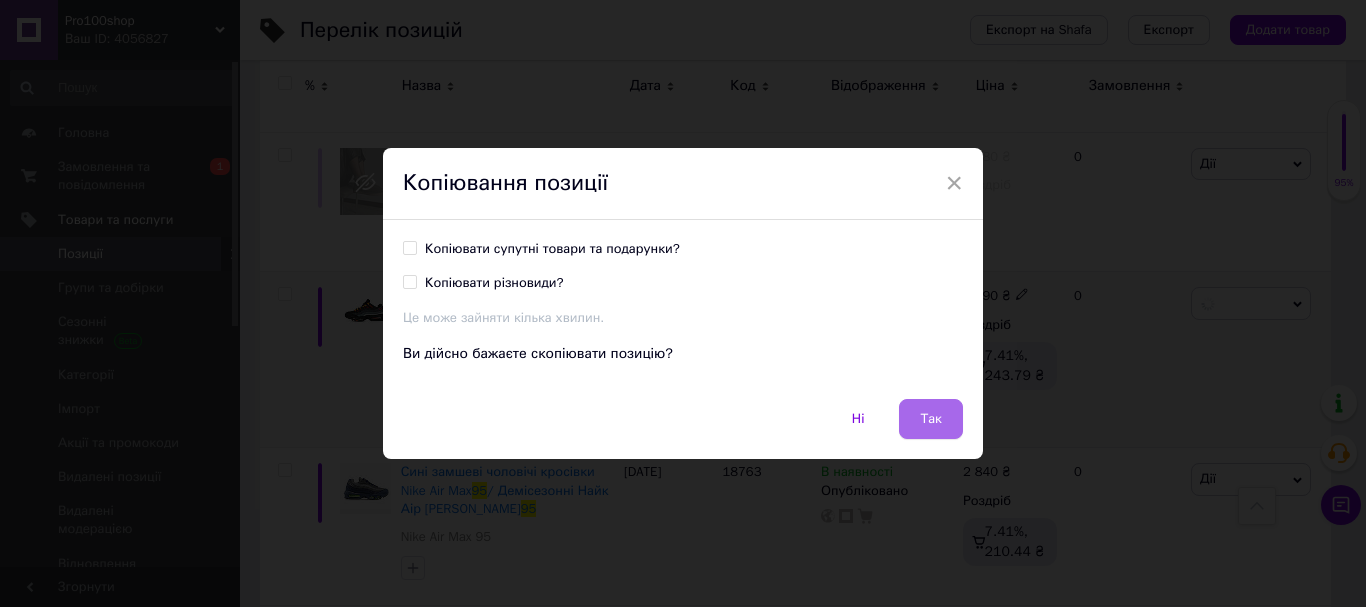 click on "Так" at bounding box center (931, 419) 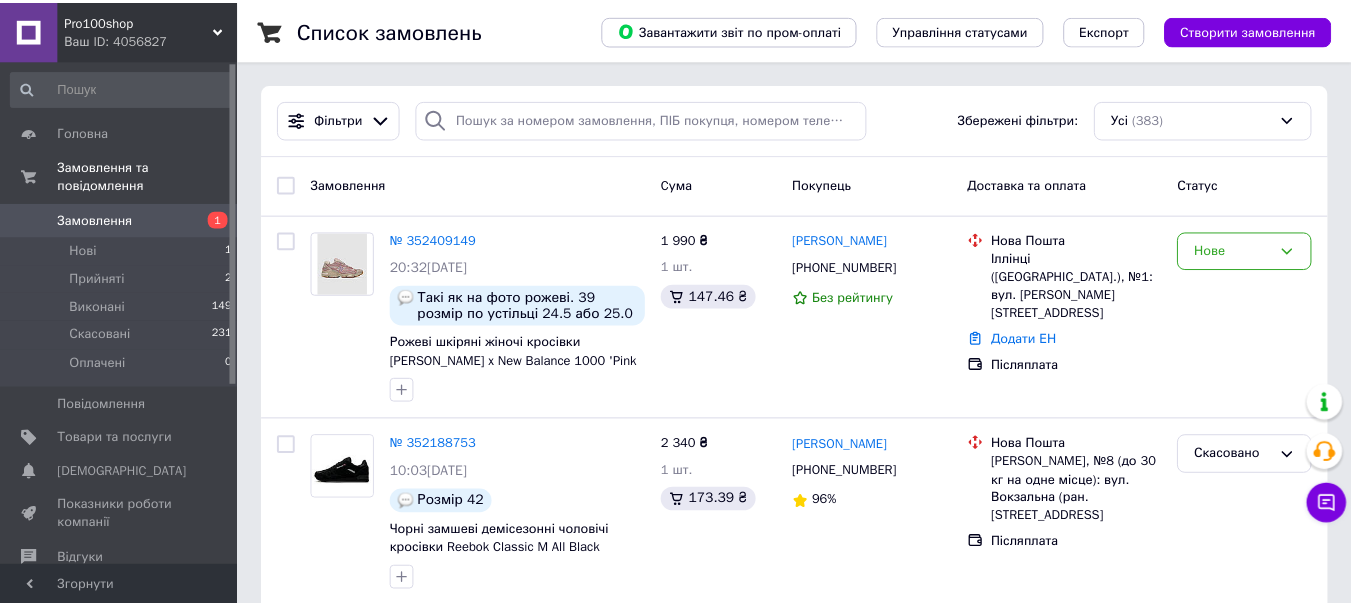 scroll, scrollTop: 0, scrollLeft: 0, axis: both 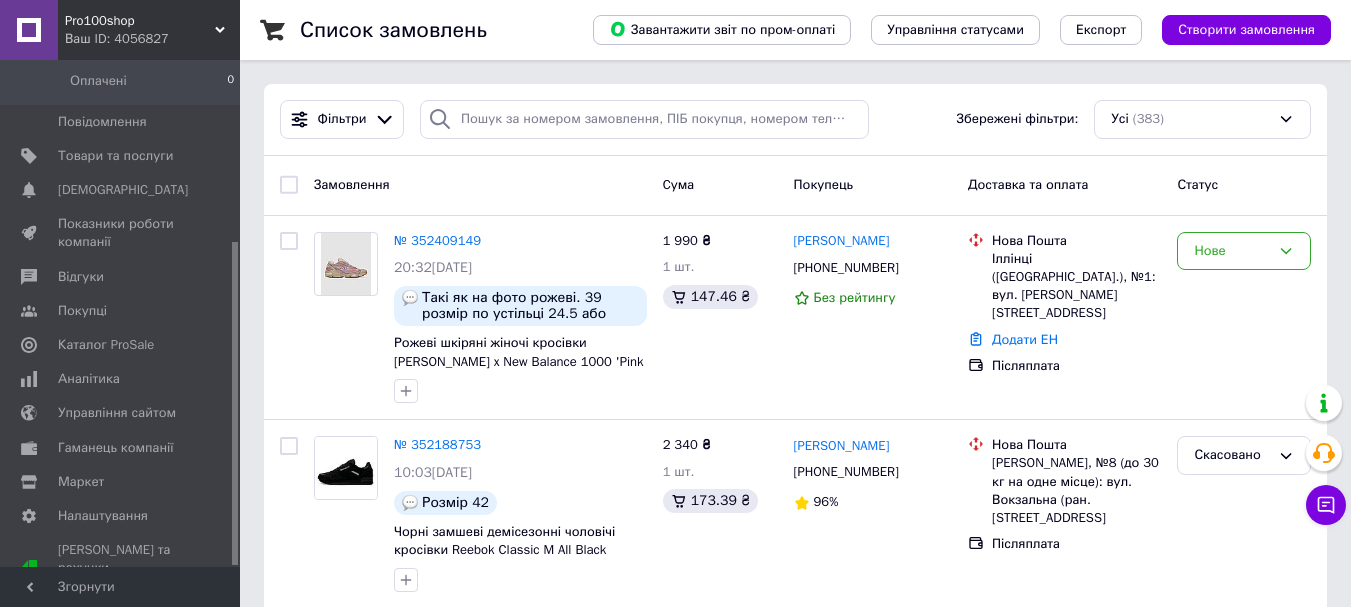 click on "Аналітика" at bounding box center (89, 379) 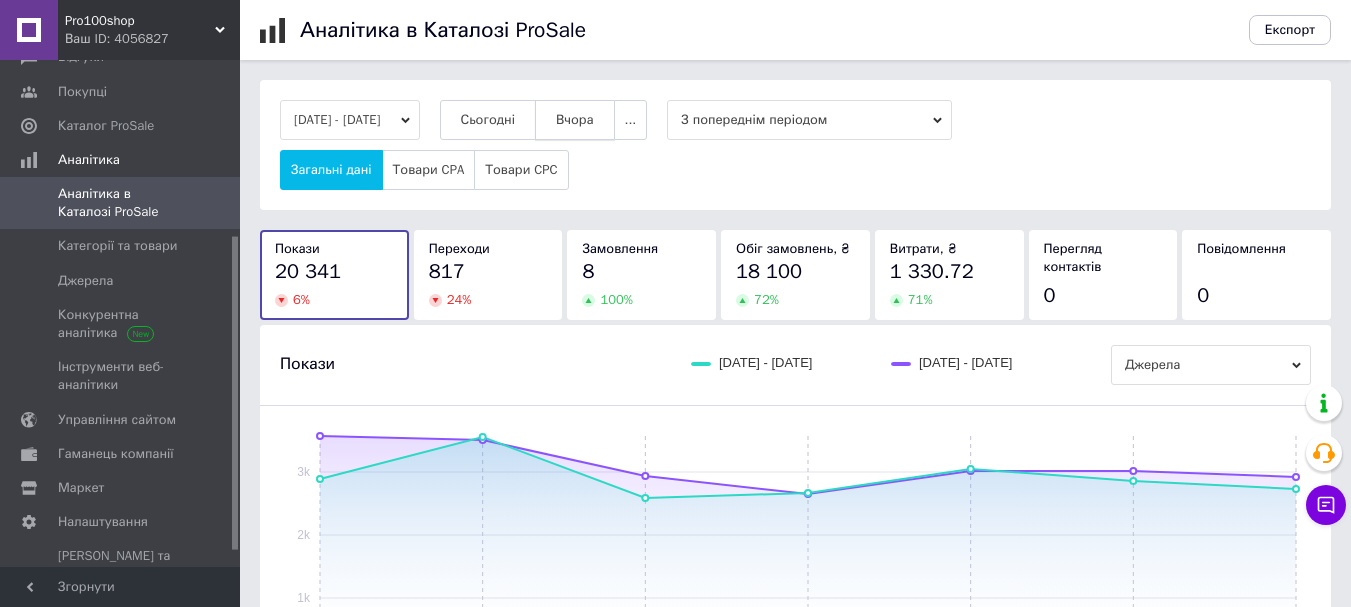 click on "Вчора" at bounding box center [575, 120] 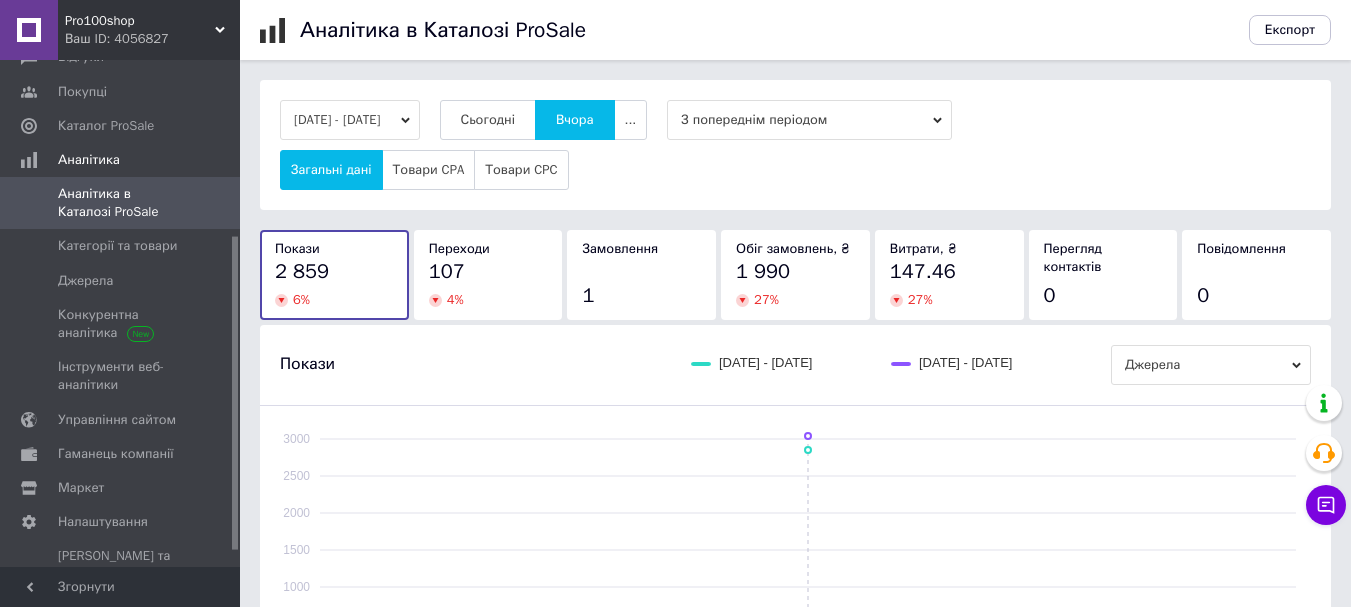 click on "12.07.2025 - 12.07.2025 Сьогодні Вчора ... З попереднім періодом Загальні дані Товари CPA Товари CPC" at bounding box center [795, 145] 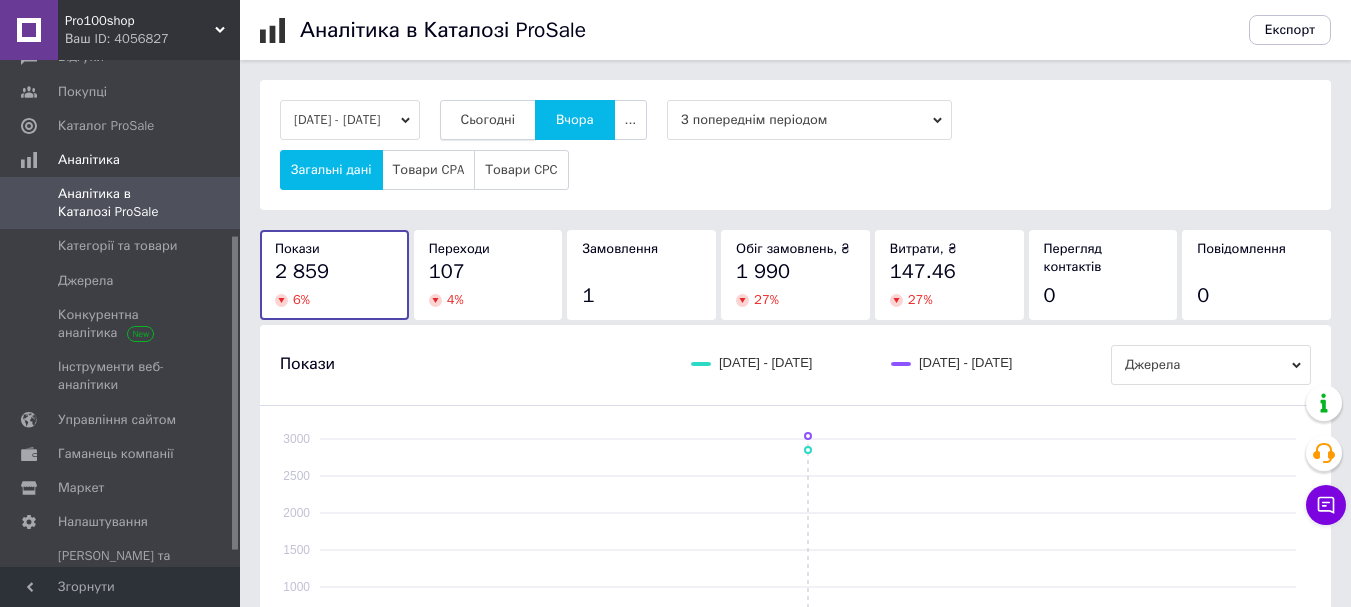 click on "Сьогодні" at bounding box center [488, 120] 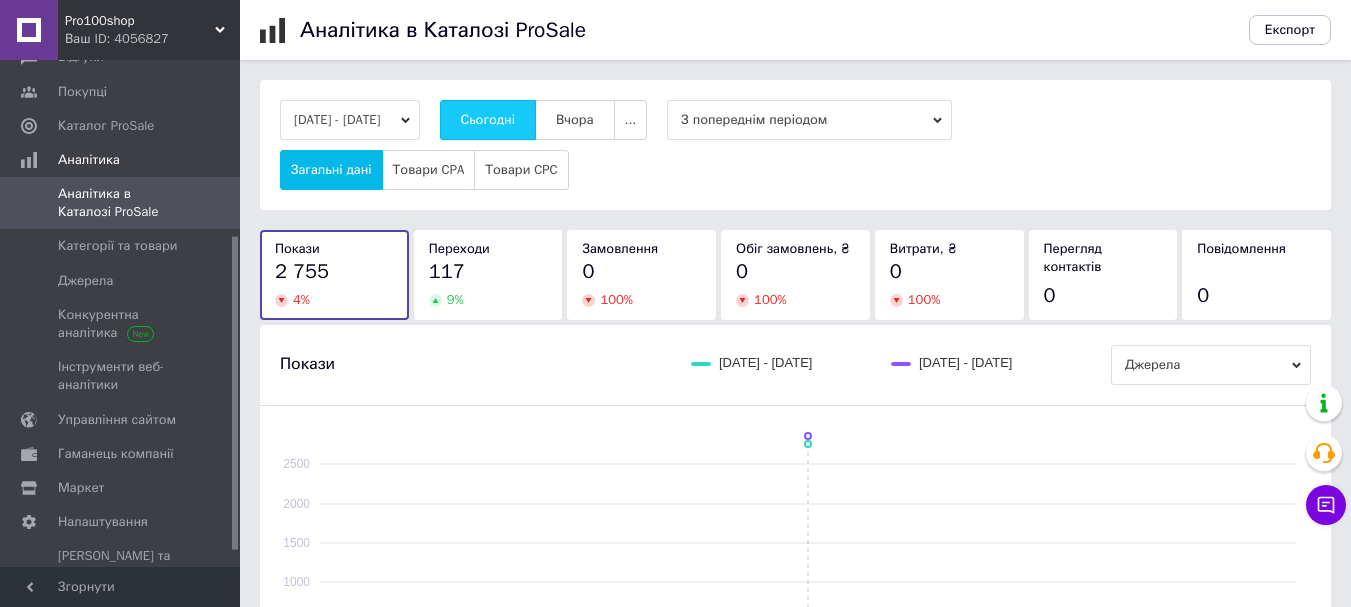 click on "Сьогодні" at bounding box center [488, 120] 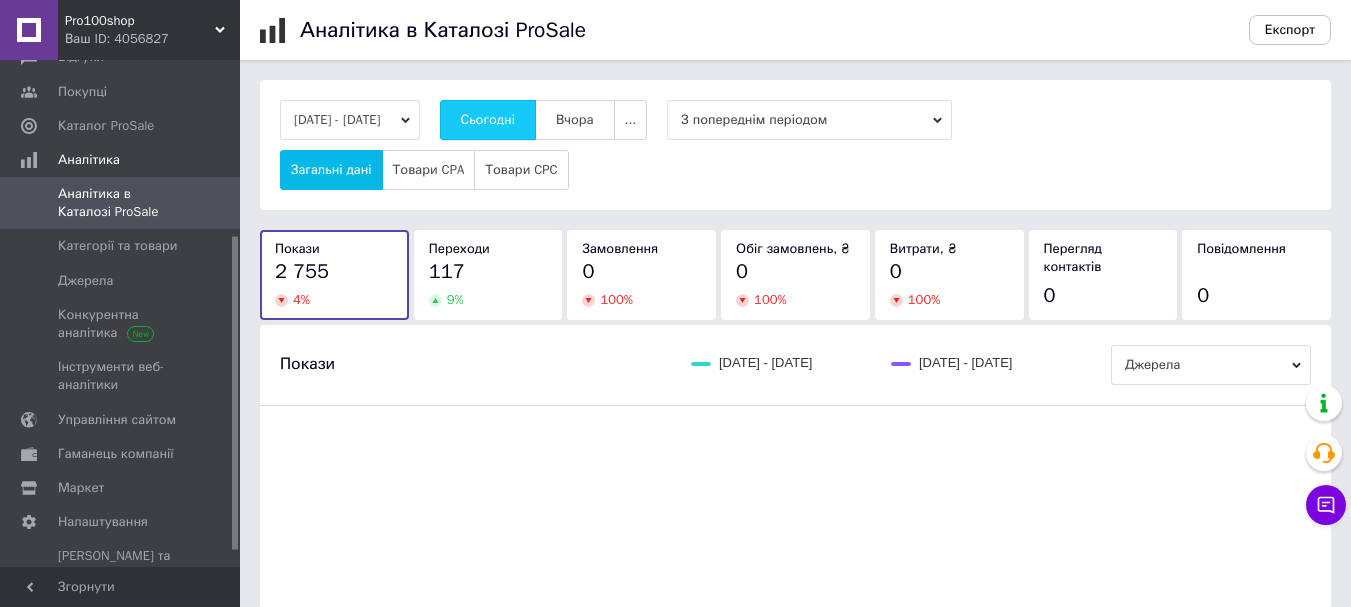 click on "Сьогодні" at bounding box center (488, 120) 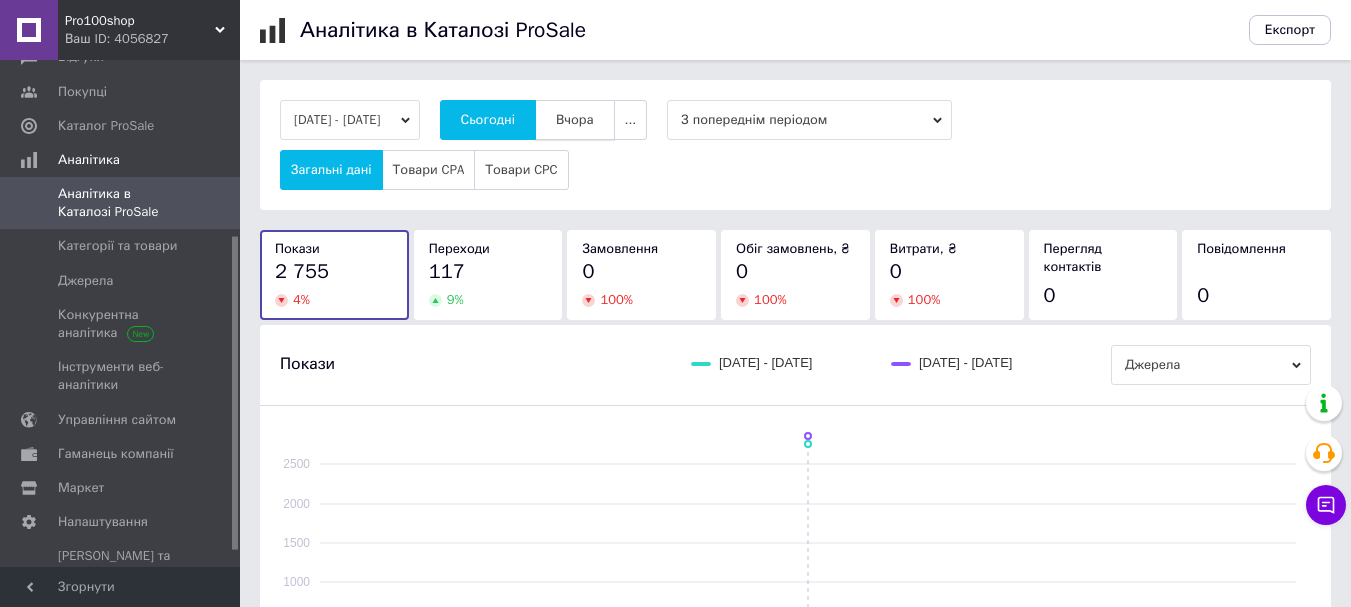 drag, startPoint x: 538, startPoint y: 133, endPoint x: 601, endPoint y: 123, distance: 63.788715 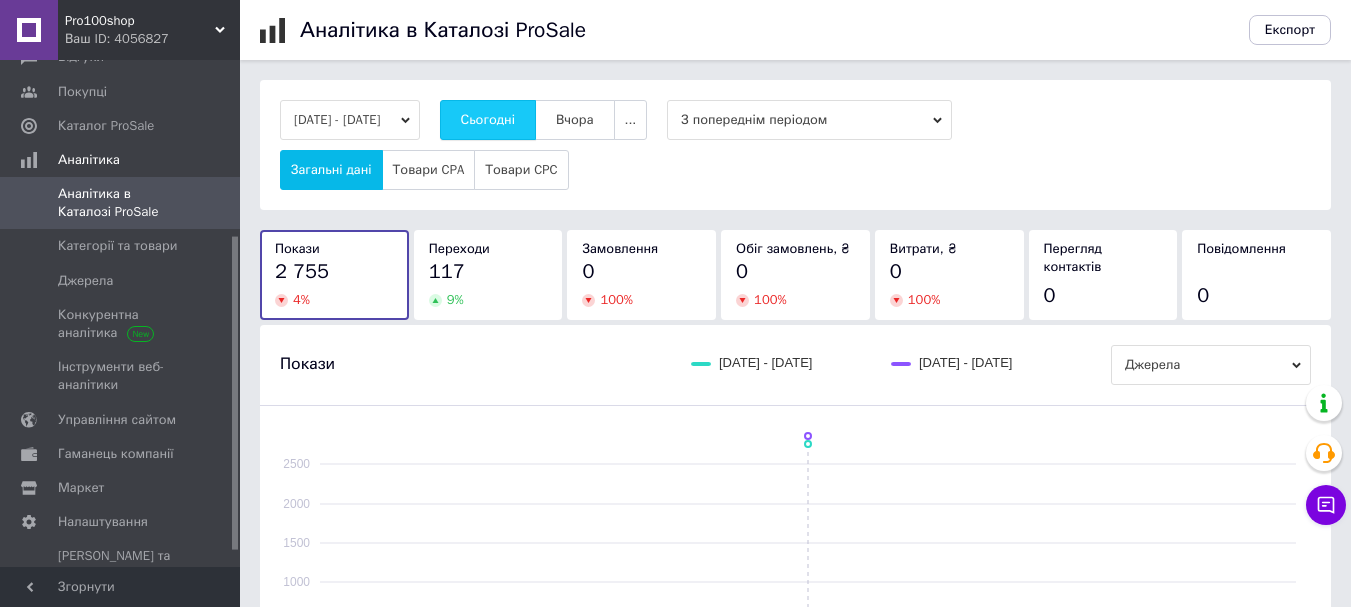 click on "Сьогодні" at bounding box center [488, 120] 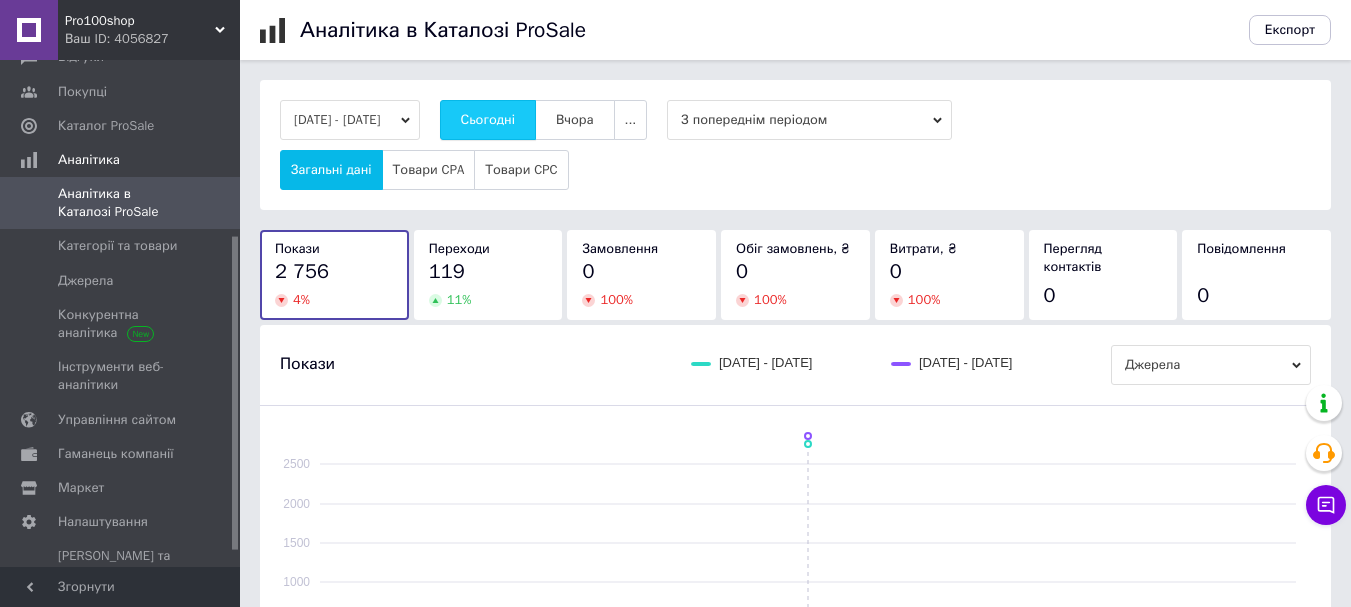click on "Сьогодні" at bounding box center (488, 120) 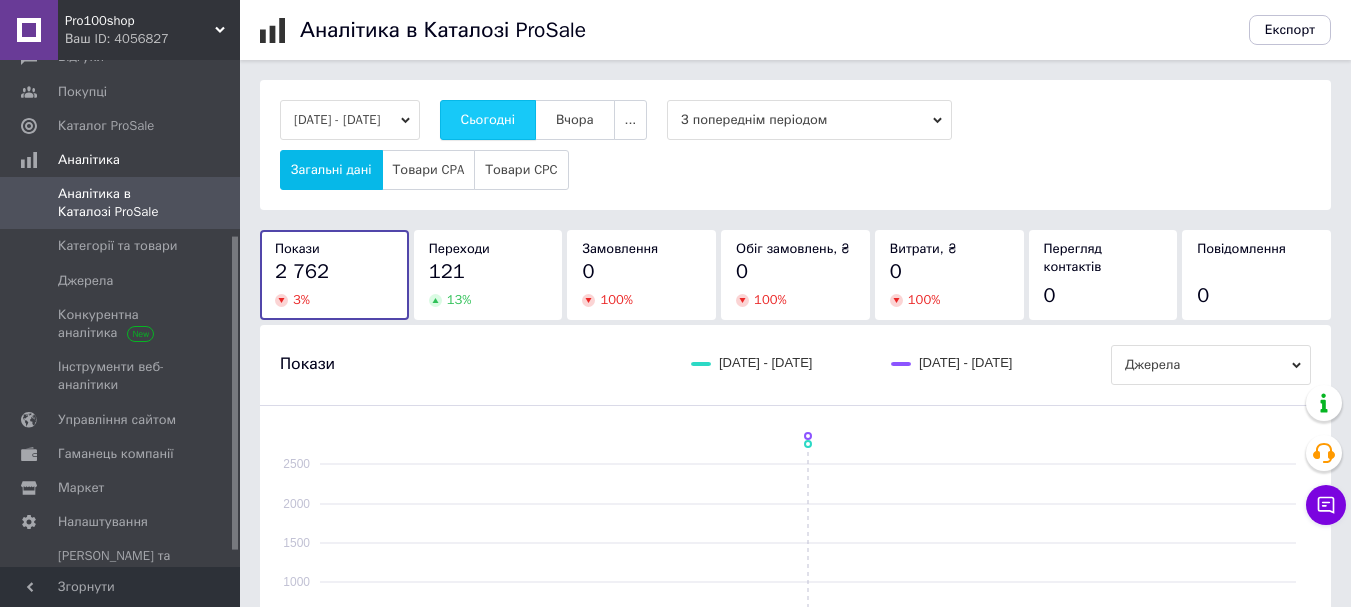 click on "Сьогодні" at bounding box center [488, 120] 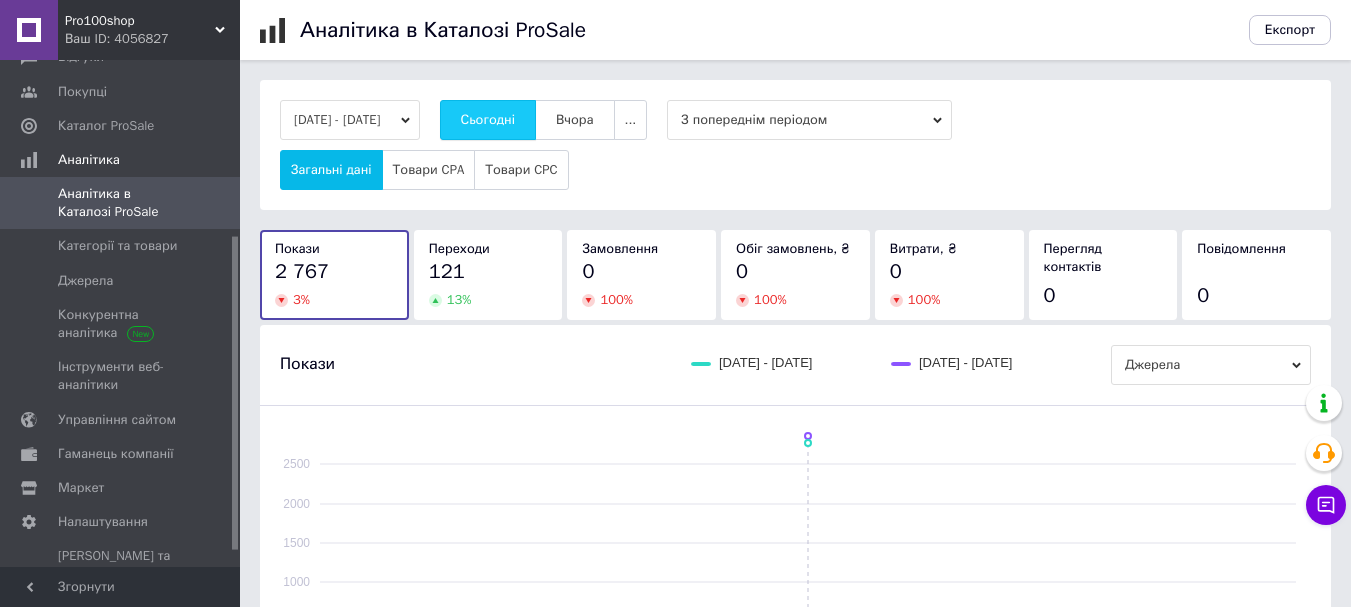 click on "Сьогодні" at bounding box center (488, 120) 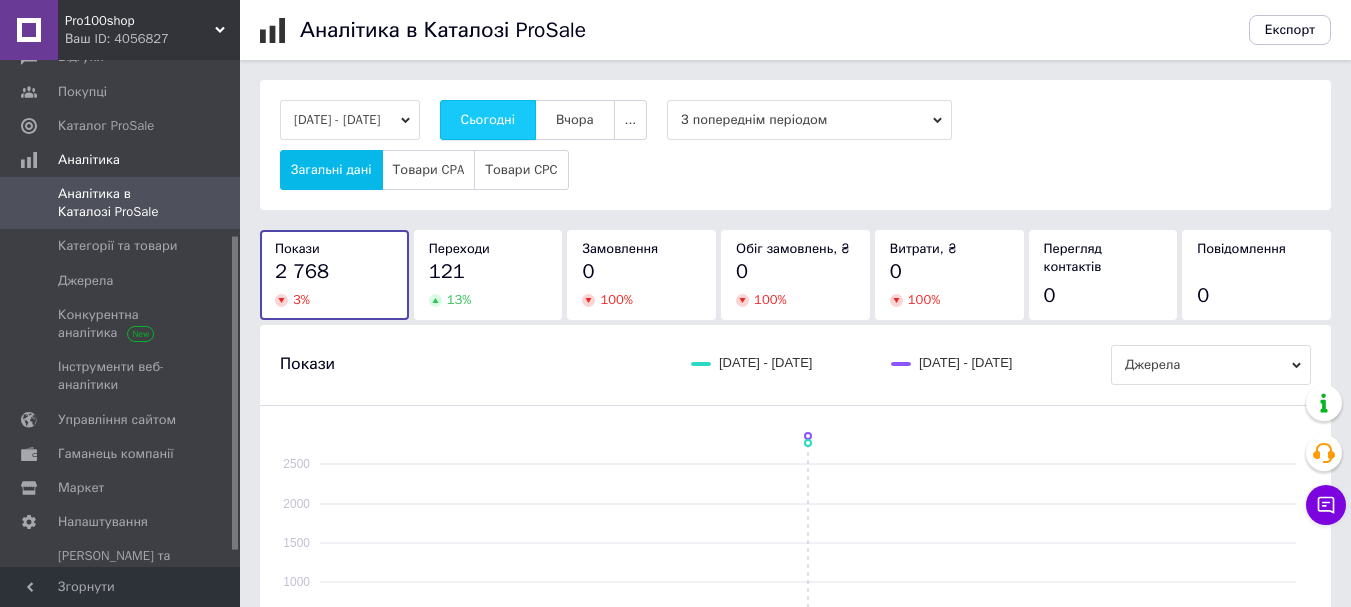 click on "Сьогодні" at bounding box center (488, 120) 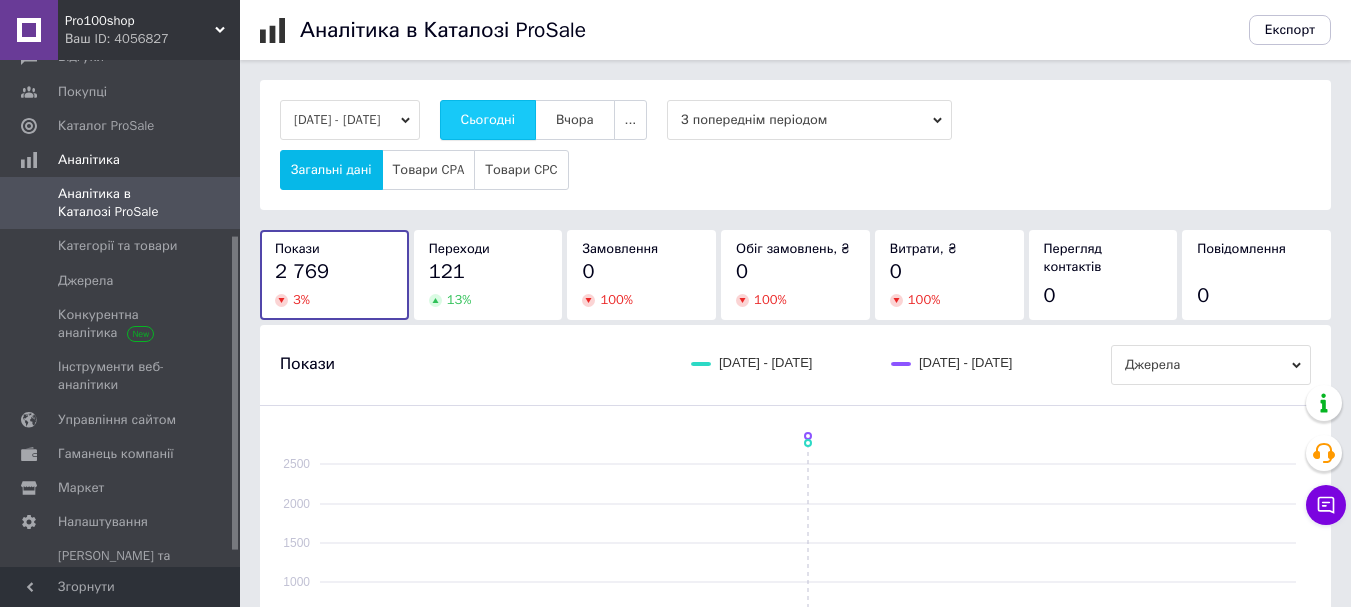 click on "Сьогодні" at bounding box center (488, 120) 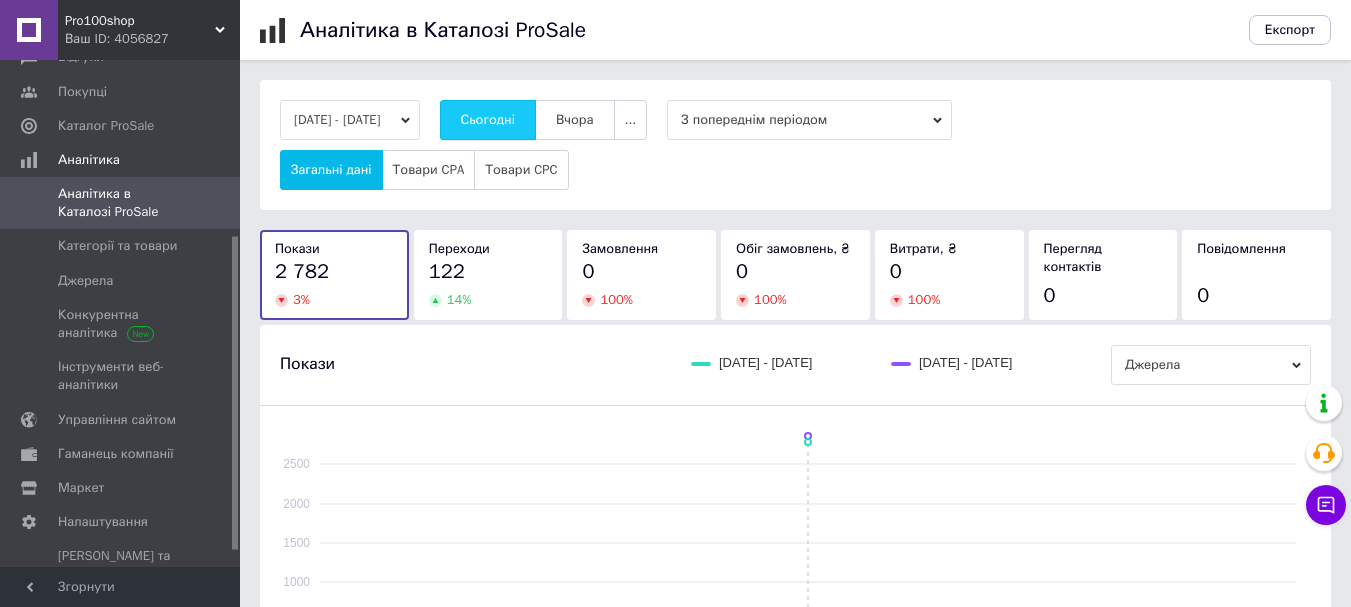 click on "Сьогодні" at bounding box center (488, 120) 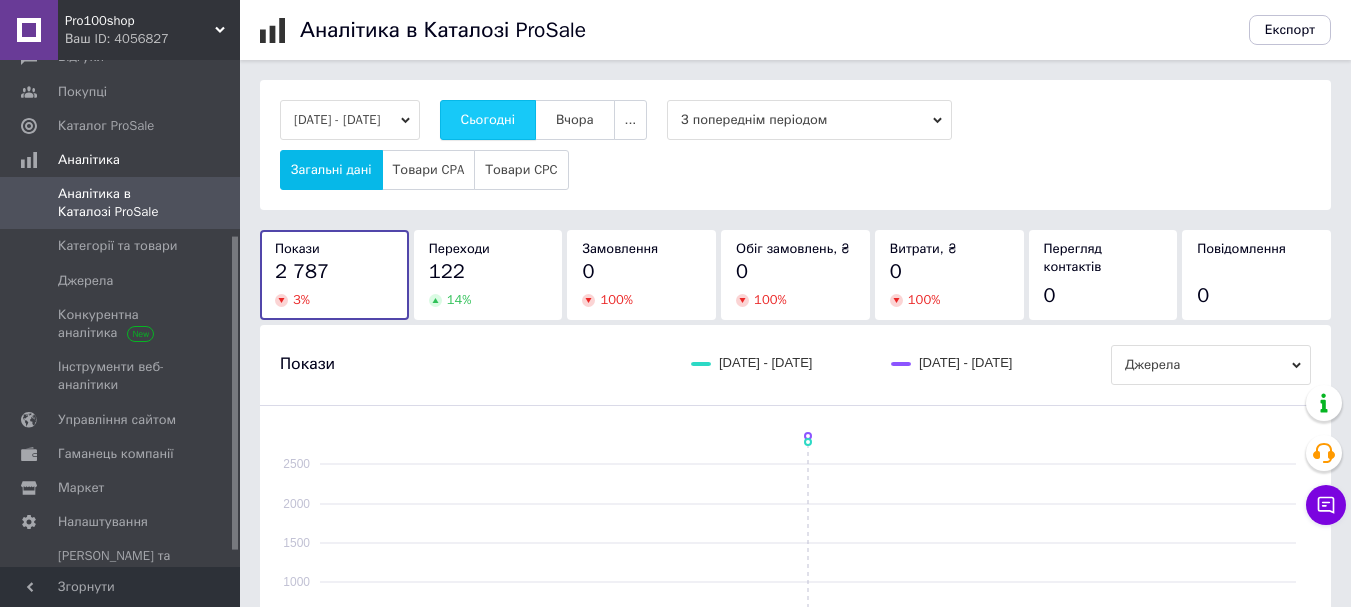 click on "Сьогодні" at bounding box center [488, 120] 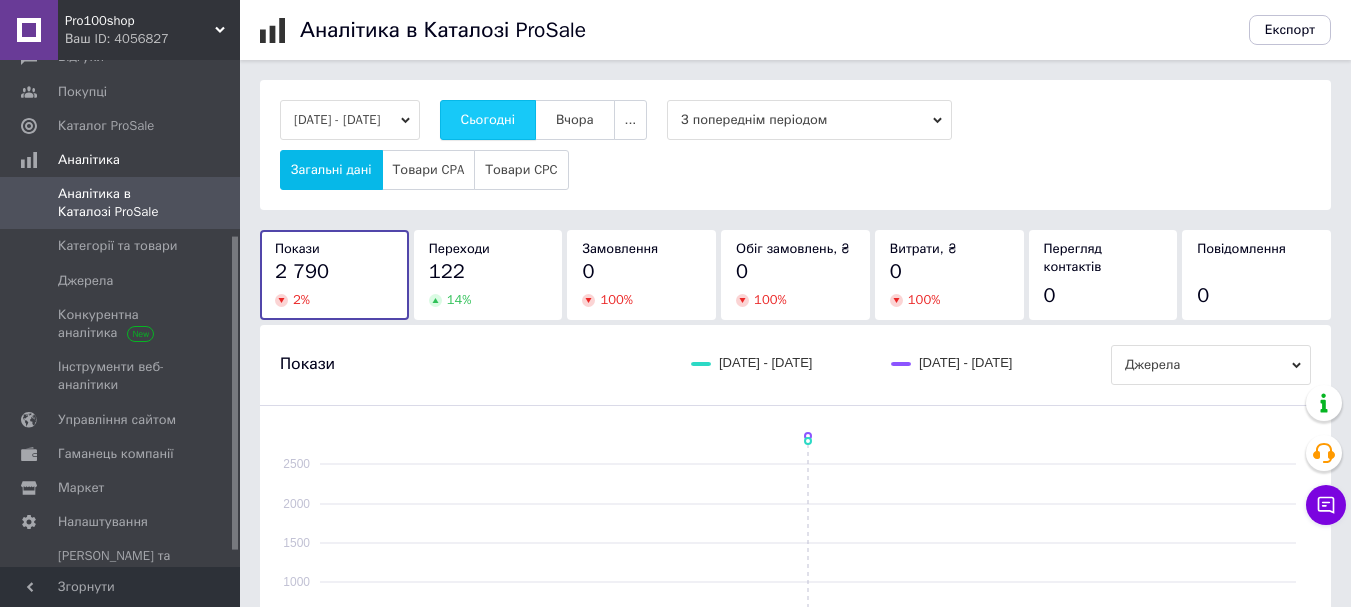 click on "Сьогодні" at bounding box center [488, 120] 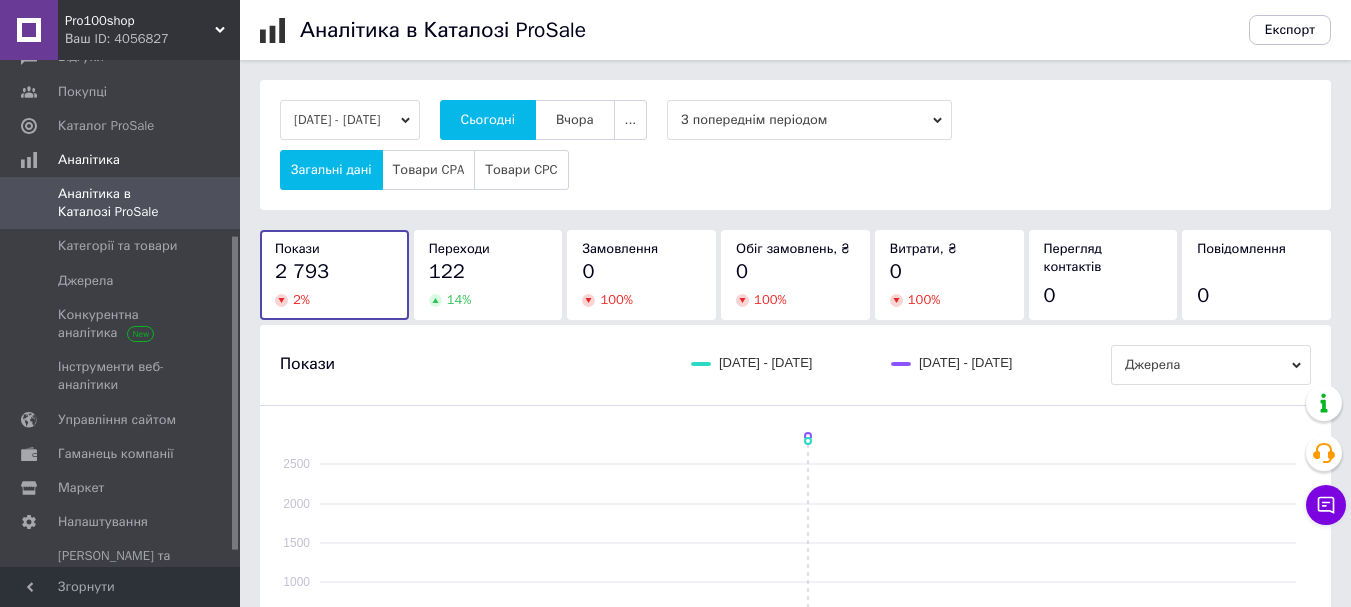 drag, startPoint x: 543, startPoint y: 109, endPoint x: 353, endPoint y: 68, distance: 194.37335 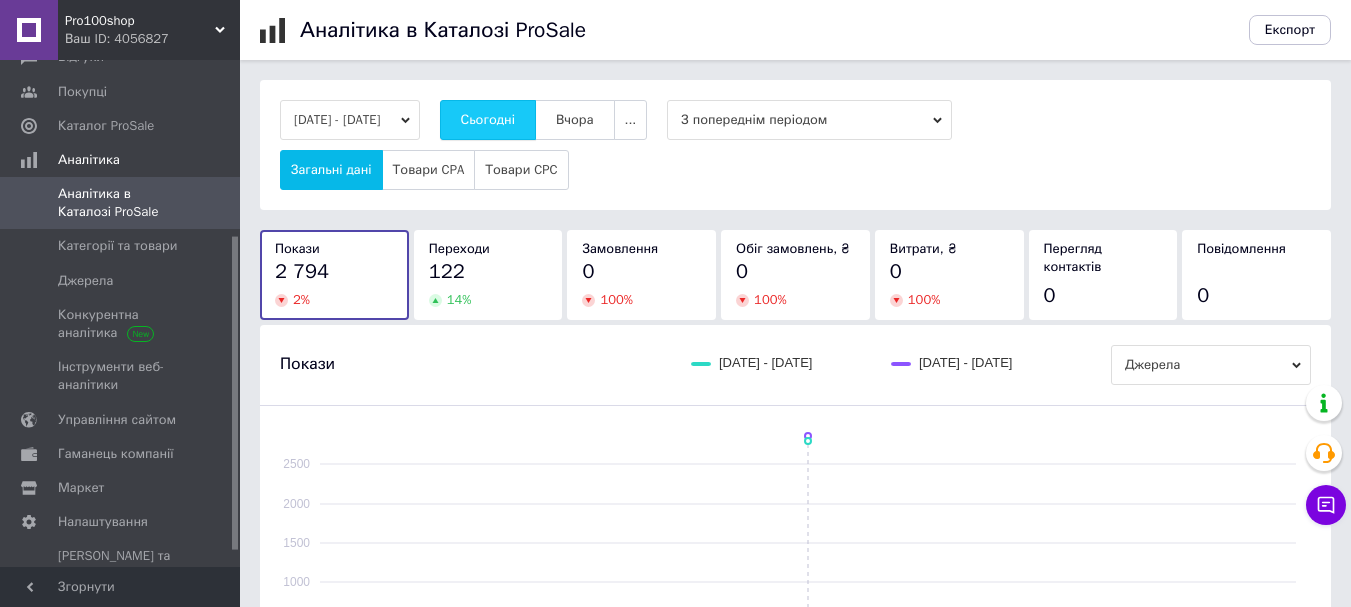 click on "Сьогодні" at bounding box center (488, 120) 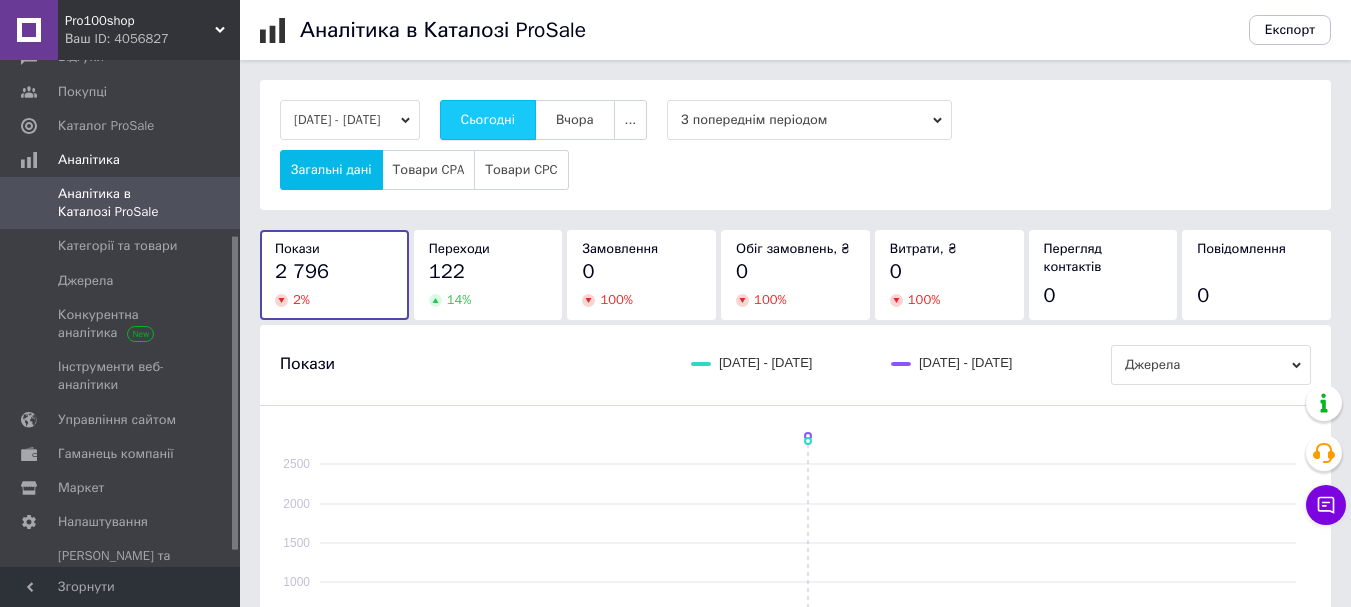 click on "Сьогодні" at bounding box center (488, 120) 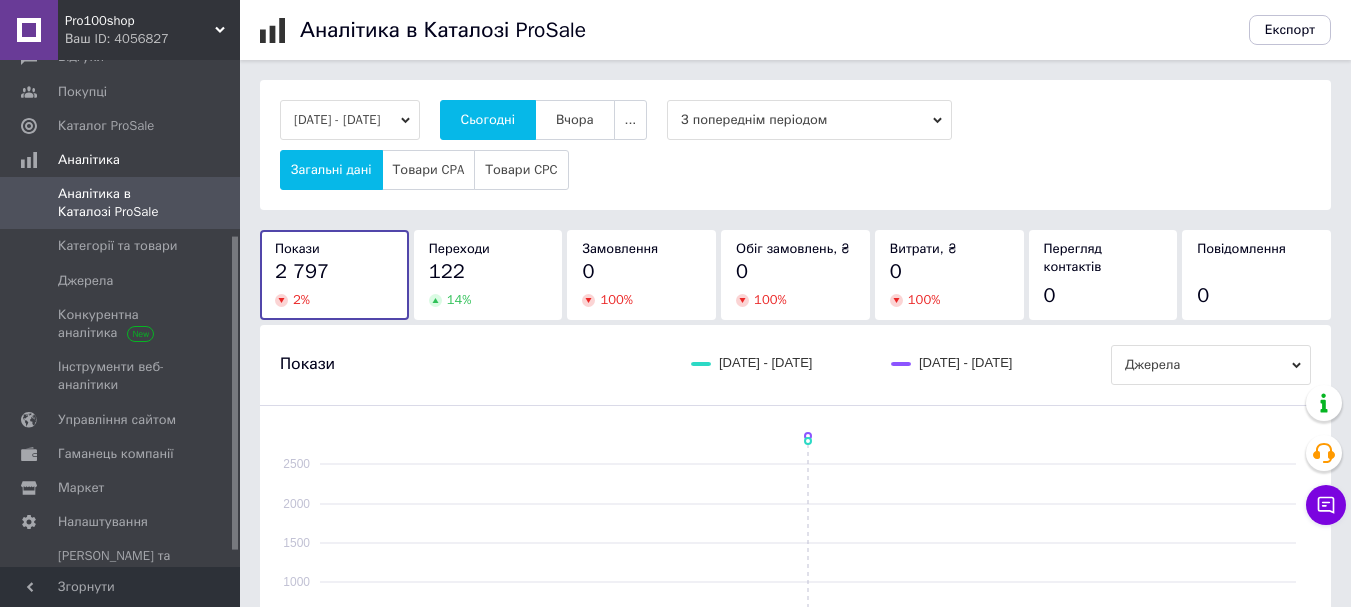click on "Сьогодні" at bounding box center [488, 120] 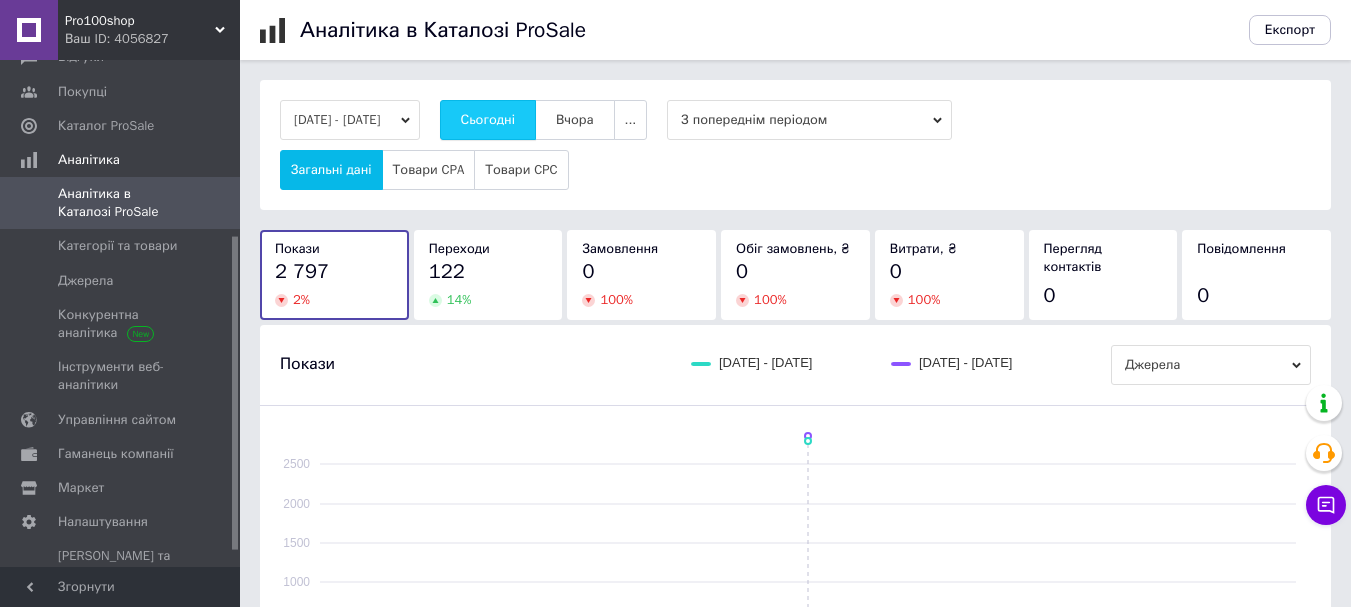 click on "Сьогодні" at bounding box center (488, 120) 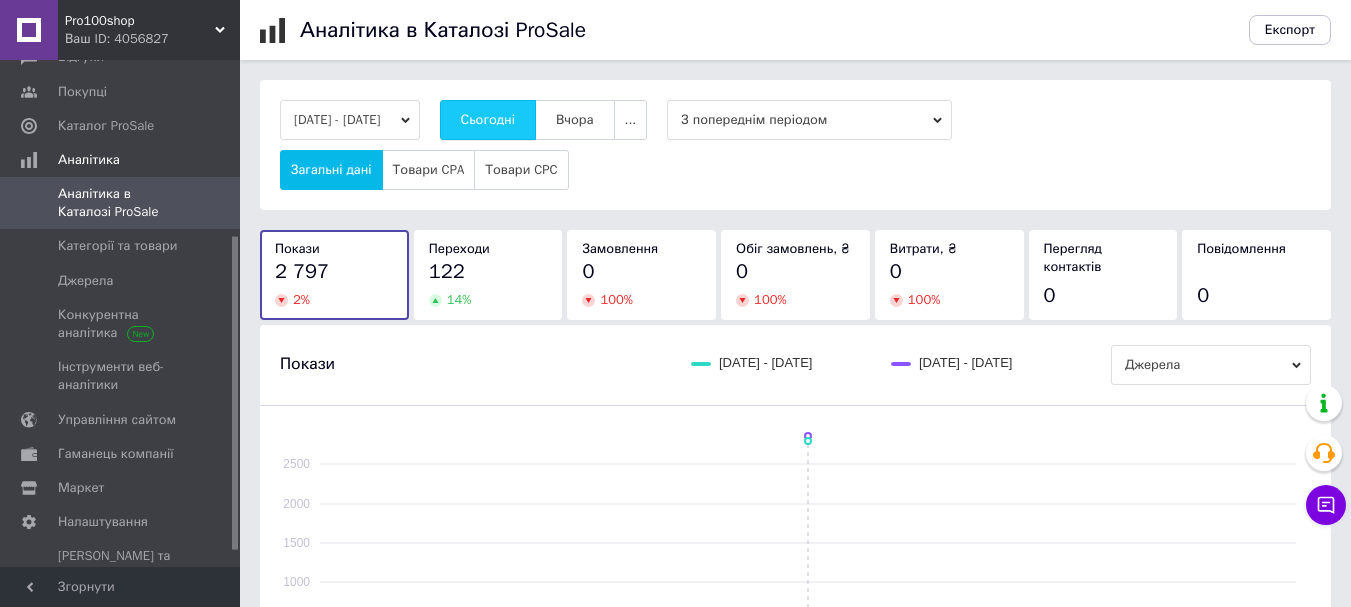 click on "Сьогодні" at bounding box center [488, 120] 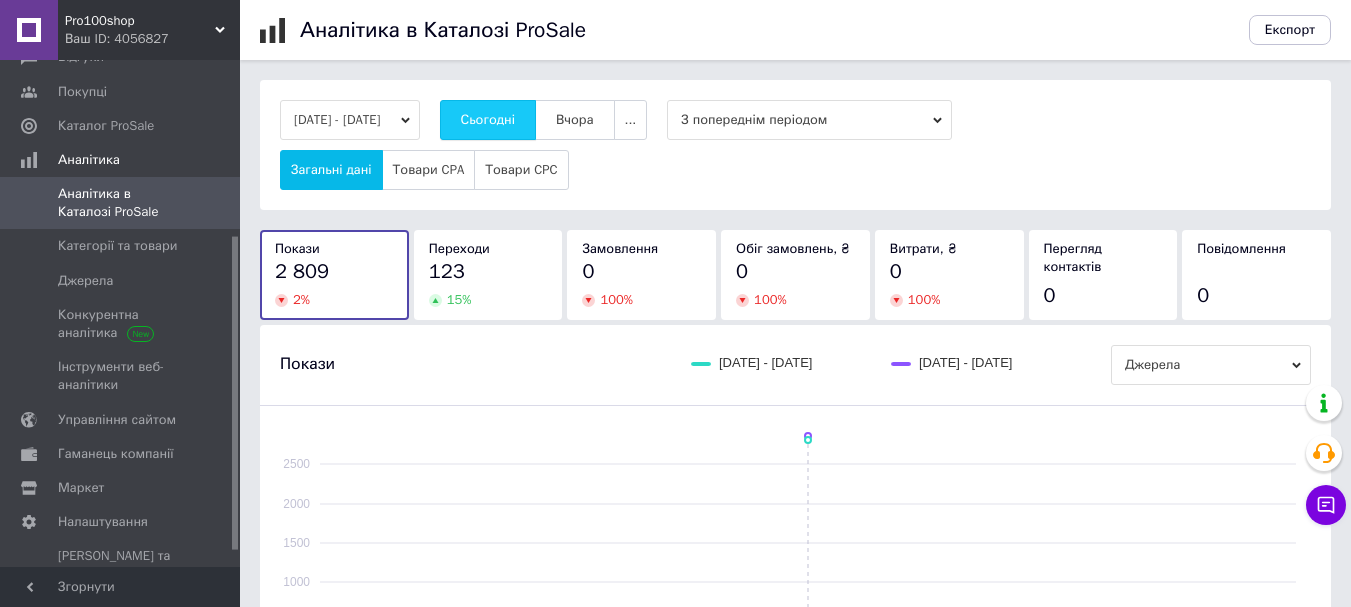 click on "Сьогодні" at bounding box center [488, 120] 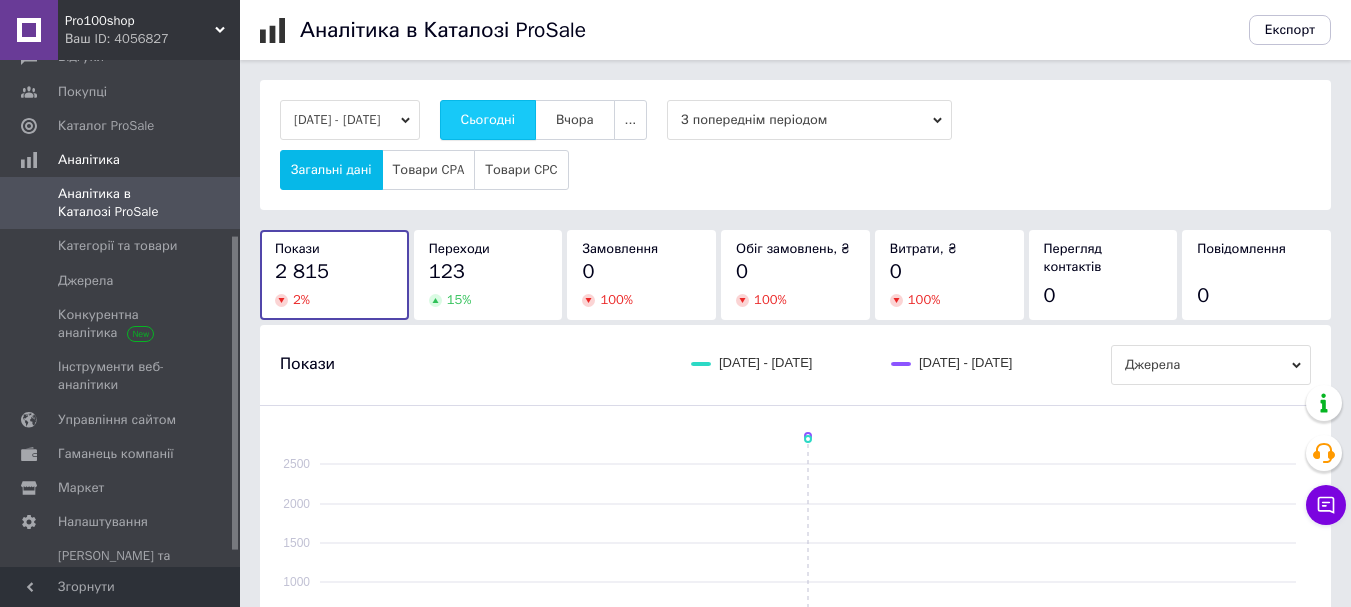 click on "Сьогодні" at bounding box center (488, 120) 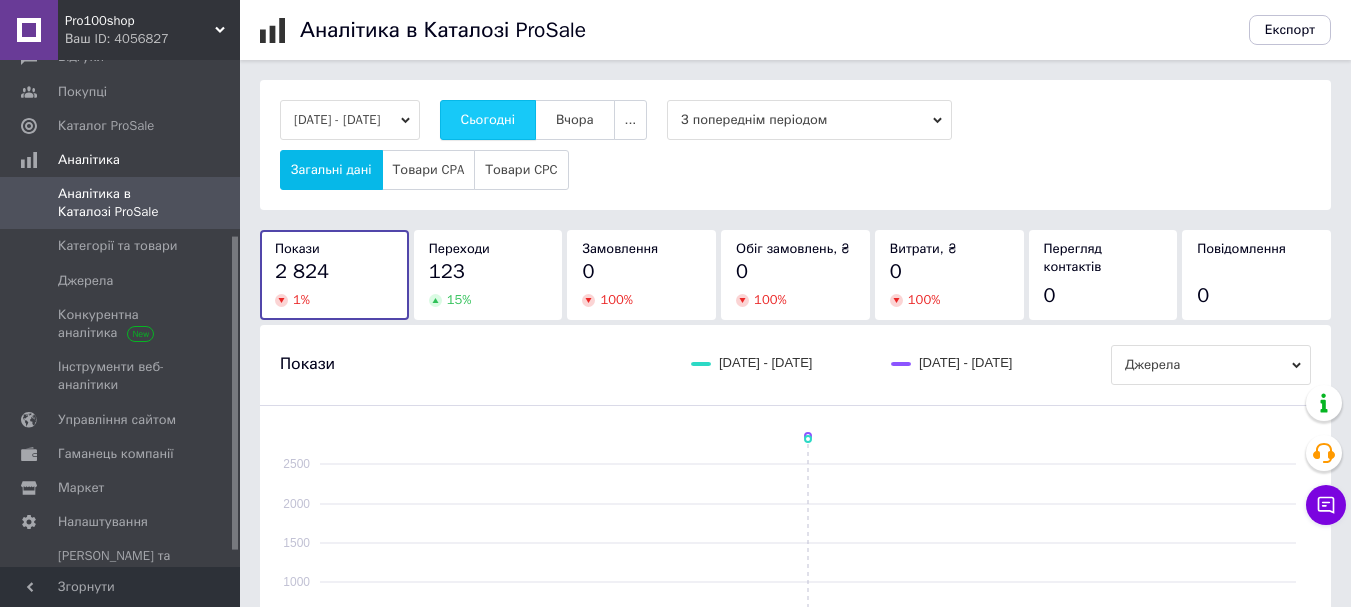 click on "Сьогодні" at bounding box center (488, 120) 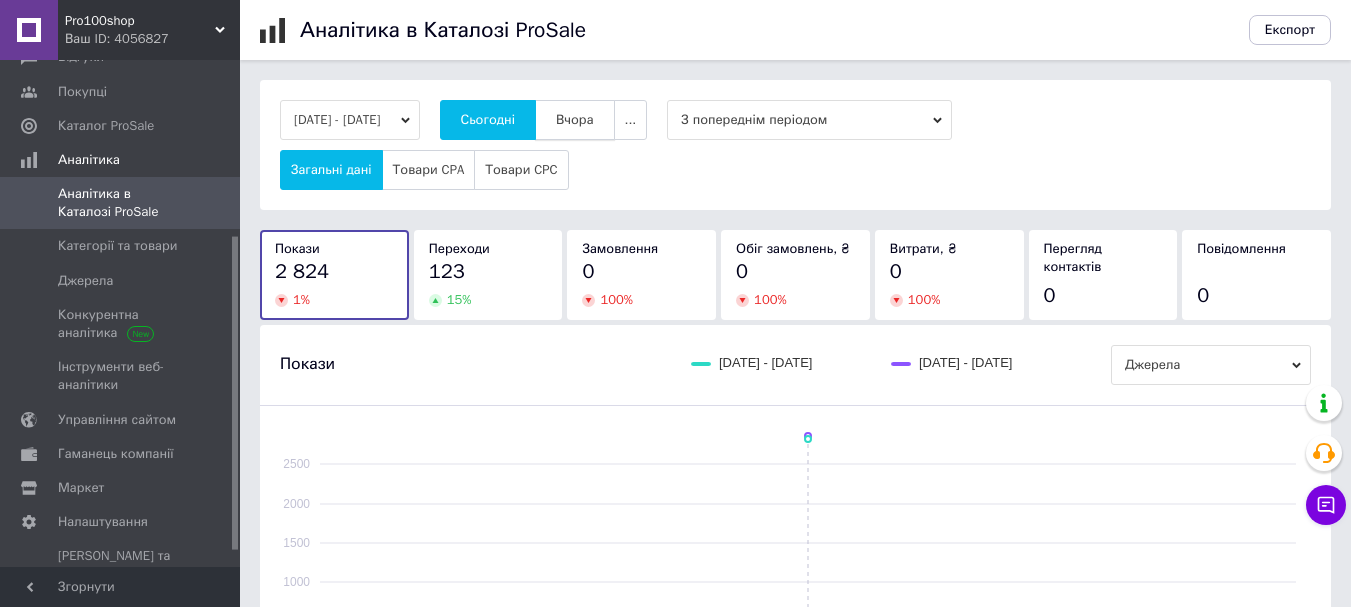 click on "Вчора" at bounding box center [575, 120] 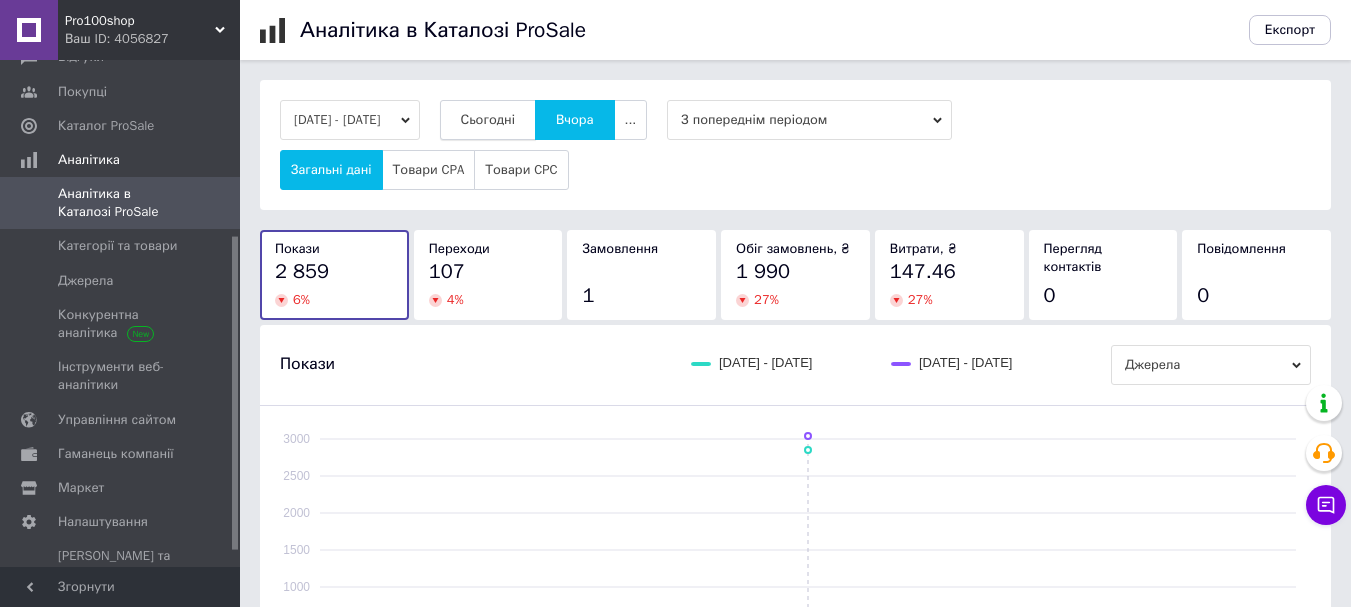 click on "Сьогодні" at bounding box center [488, 120] 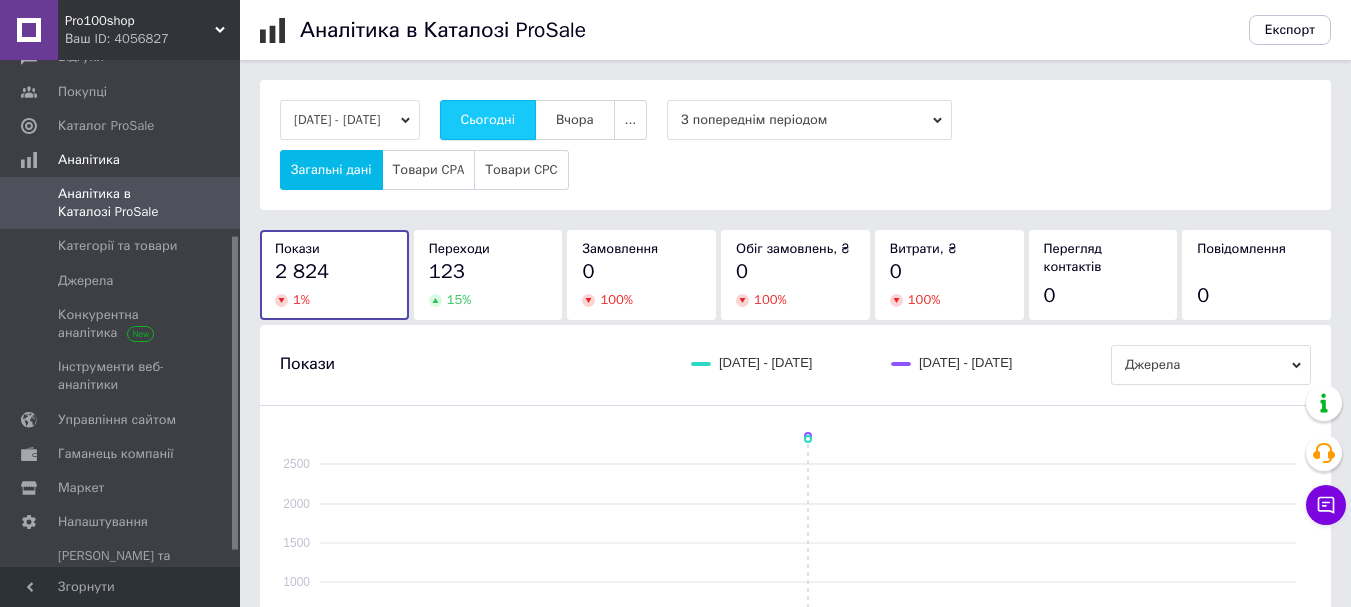click on "Сьогодні" at bounding box center [488, 120] 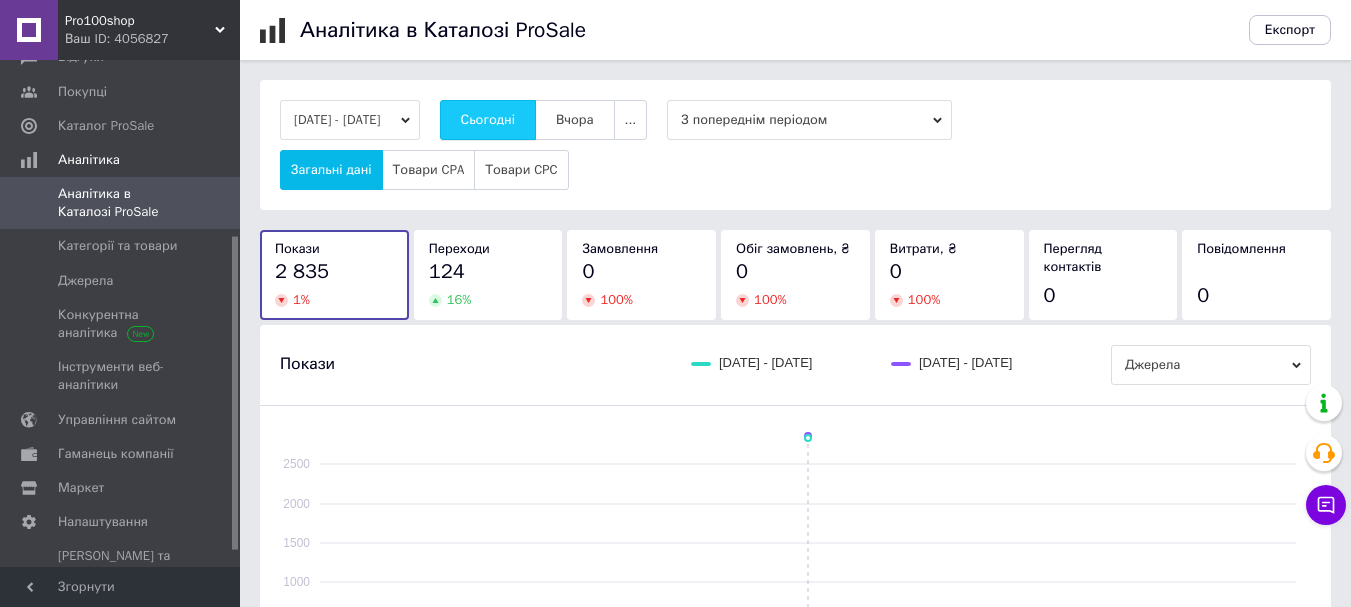 click on "Сьогодні" at bounding box center (488, 120) 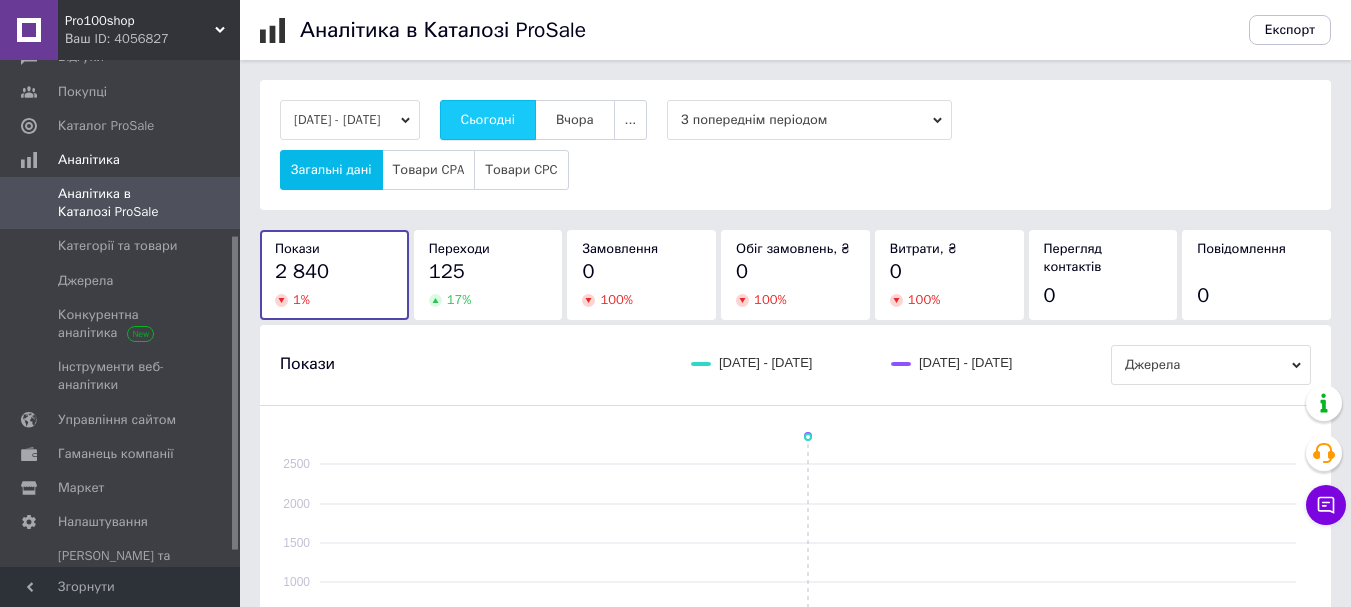 click on "Сьогодні" at bounding box center [488, 120] 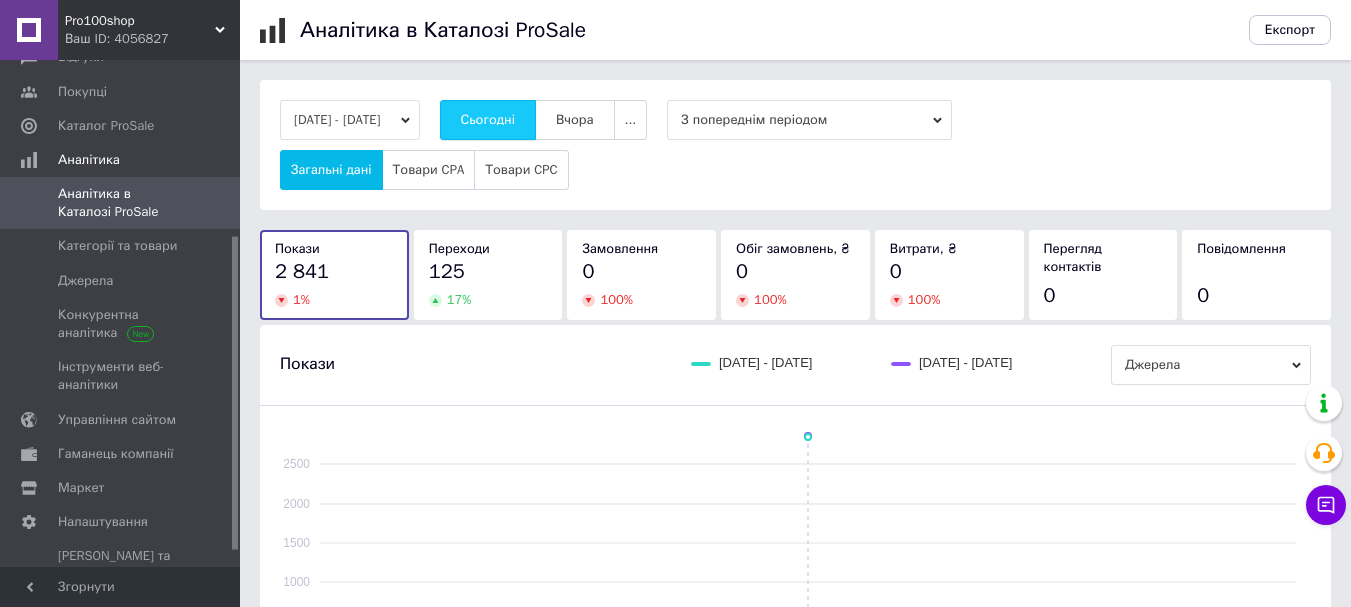 click on "Сьогодні" at bounding box center (488, 120) 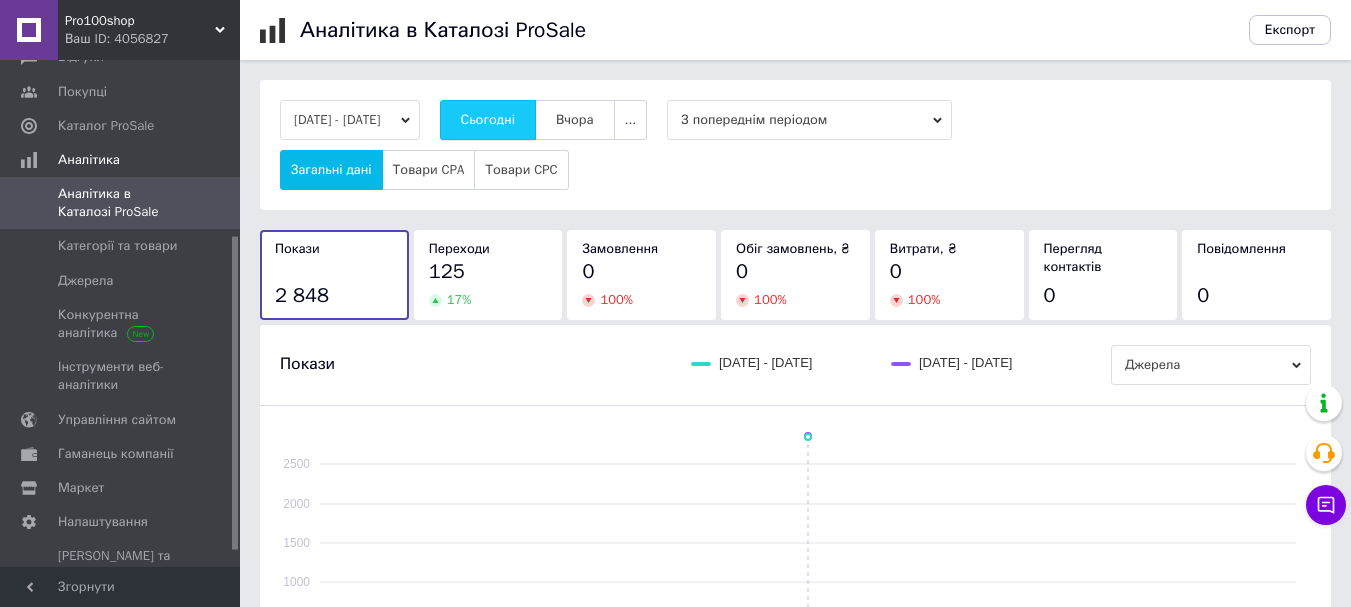 click on "Сьогодні" at bounding box center (488, 120) 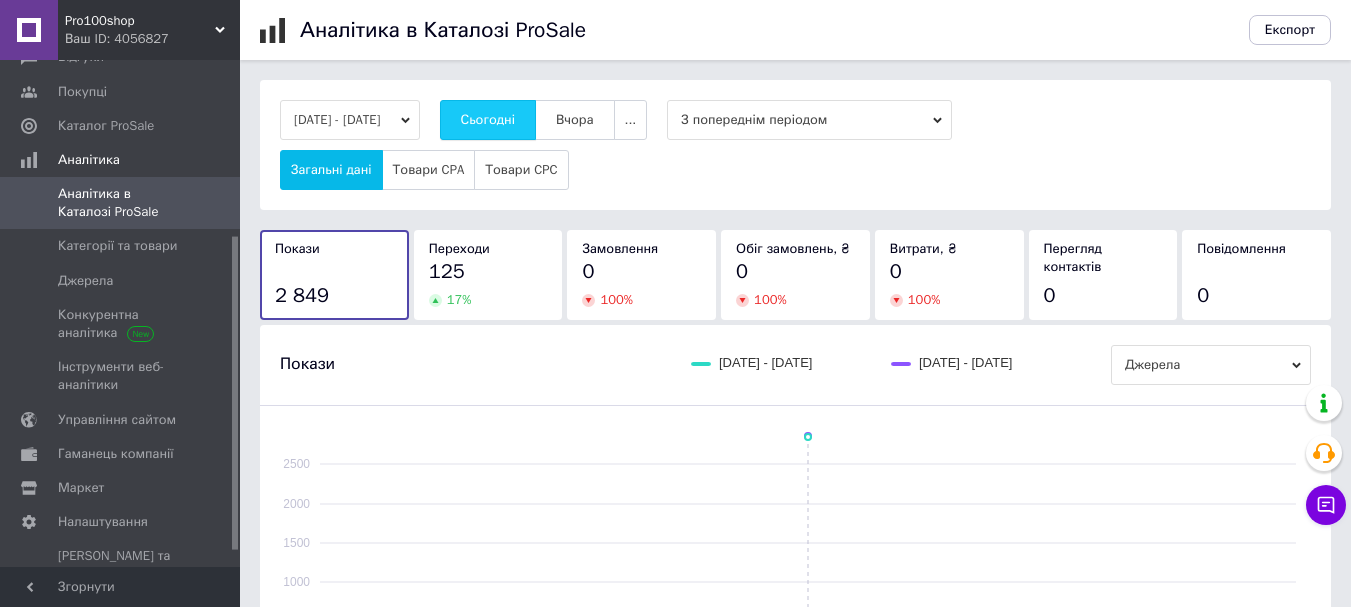 click on "Сьогодні" at bounding box center [488, 120] 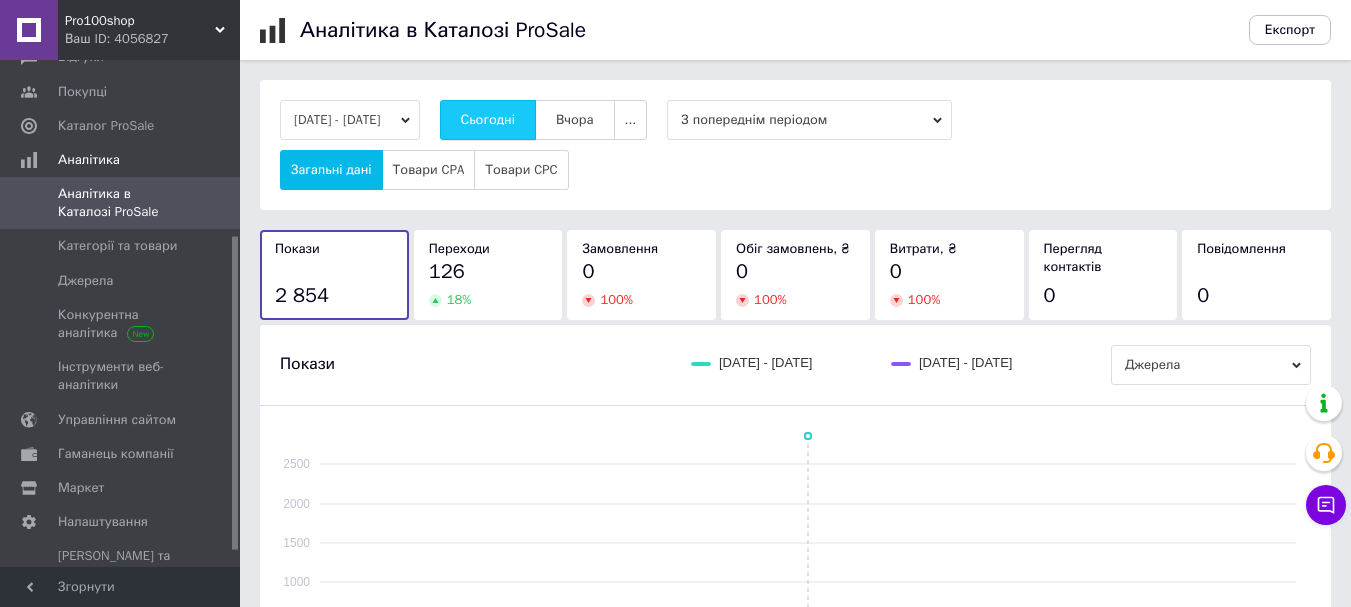 click on "Сьогодні" at bounding box center (488, 120) 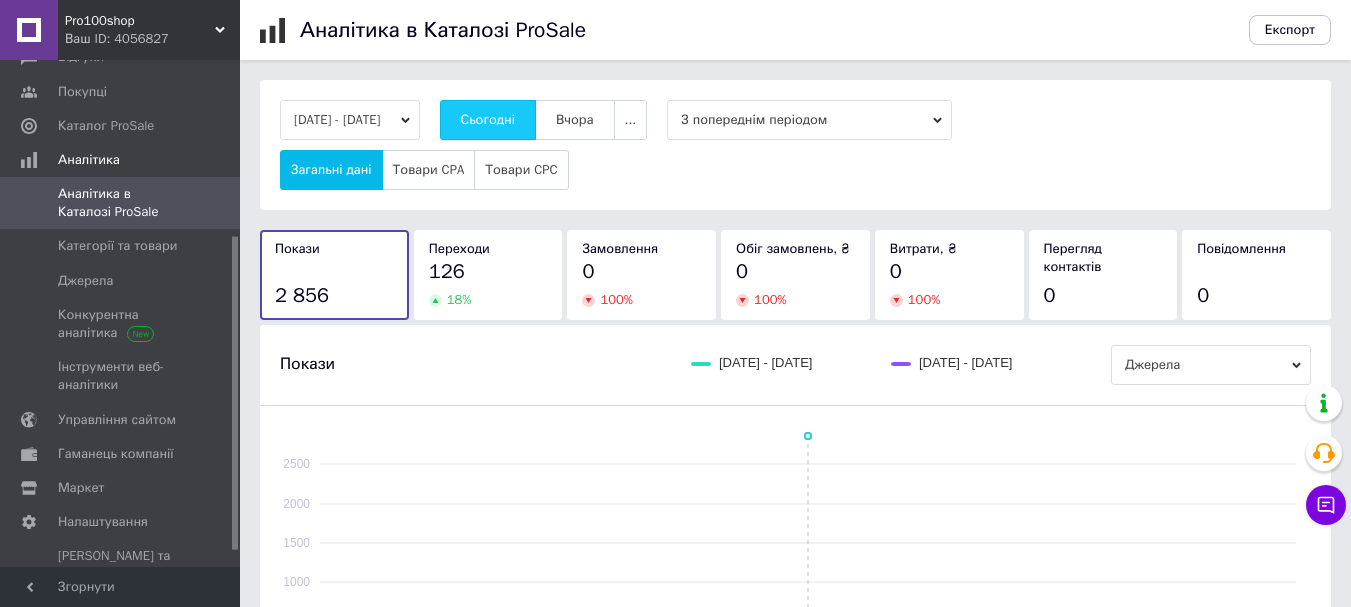click on "Сьогодні" at bounding box center (488, 120) 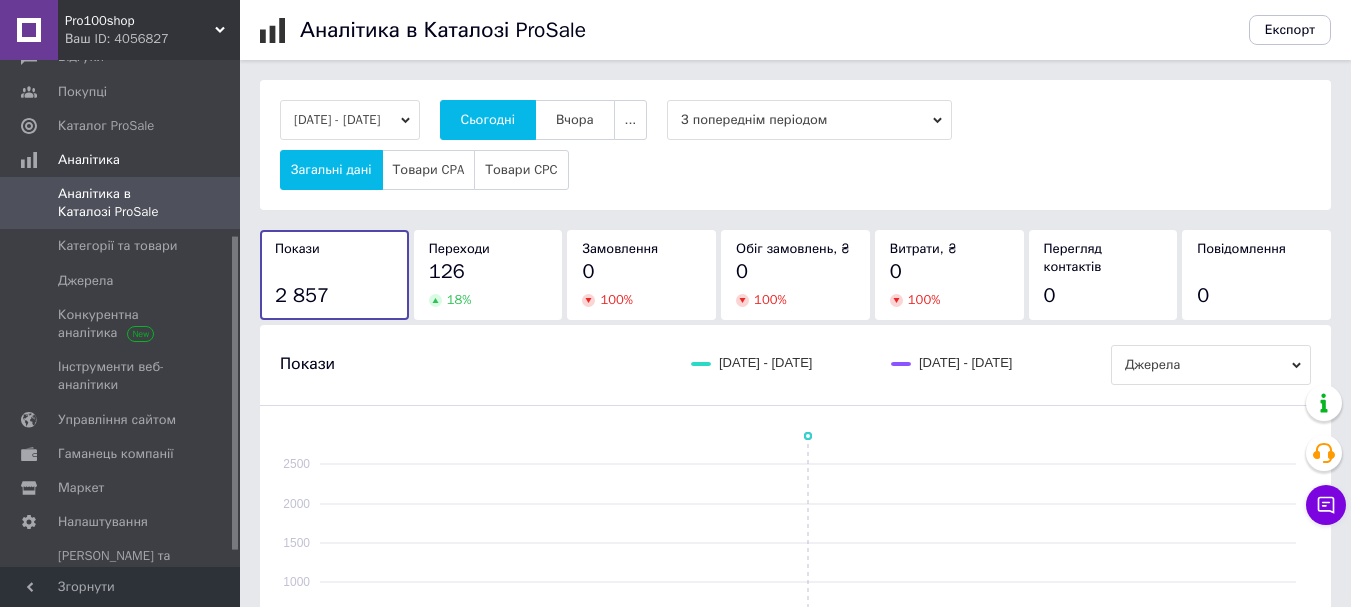 click on "13.07.2025 - 13.07.2025 Сьогодні Вчора ... З попереднім періодом Загальні дані Товари CPA Товари CPC" at bounding box center (795, 145) 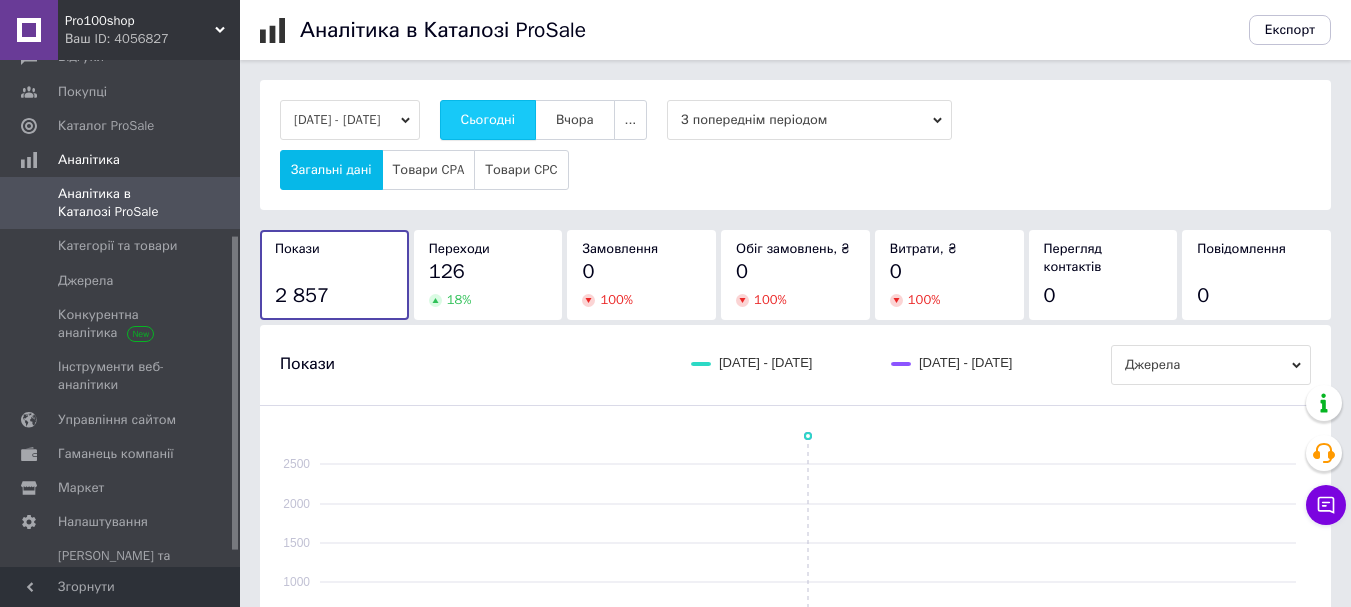 click on "Сьогодні" at bounding box center (488, 120) 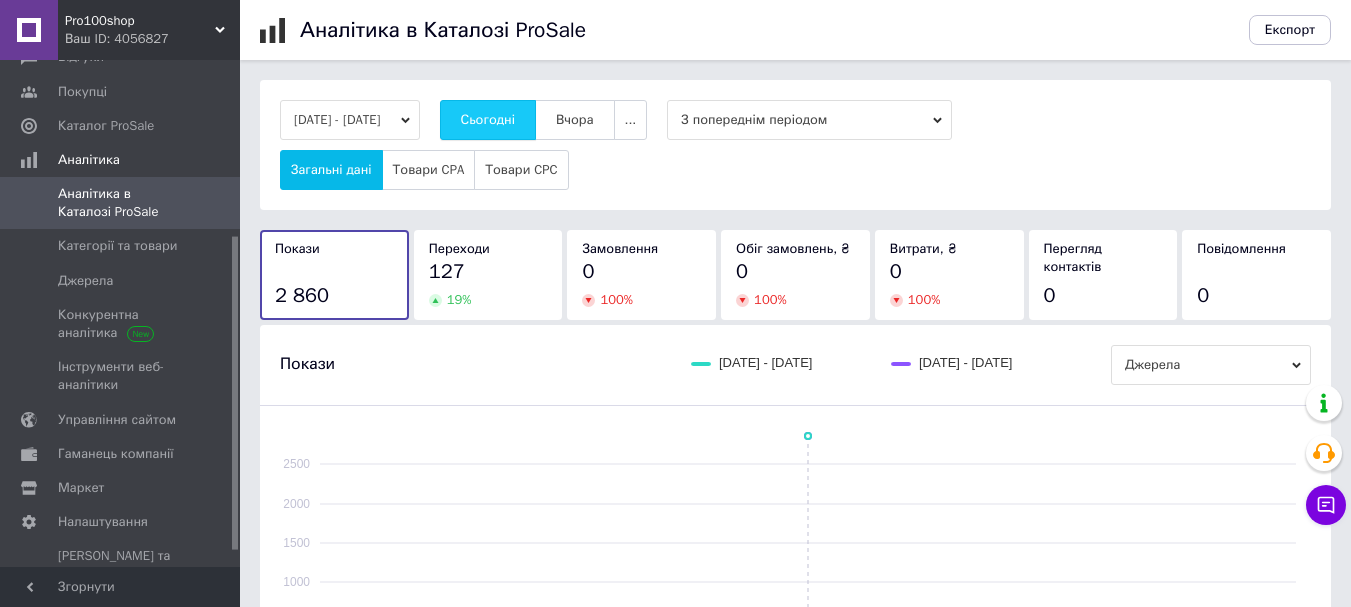 click on "Сьогодні" at bounding box center [488, 120] 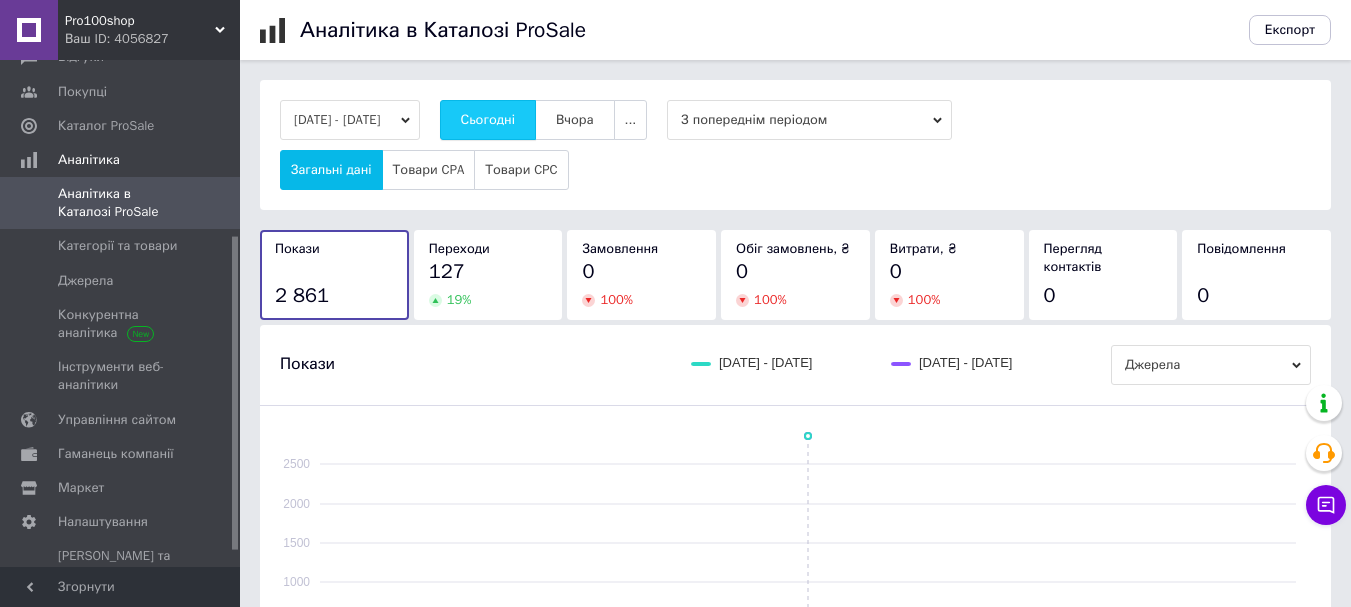 click on "Сьогодні" at bounding box center (488, 120) 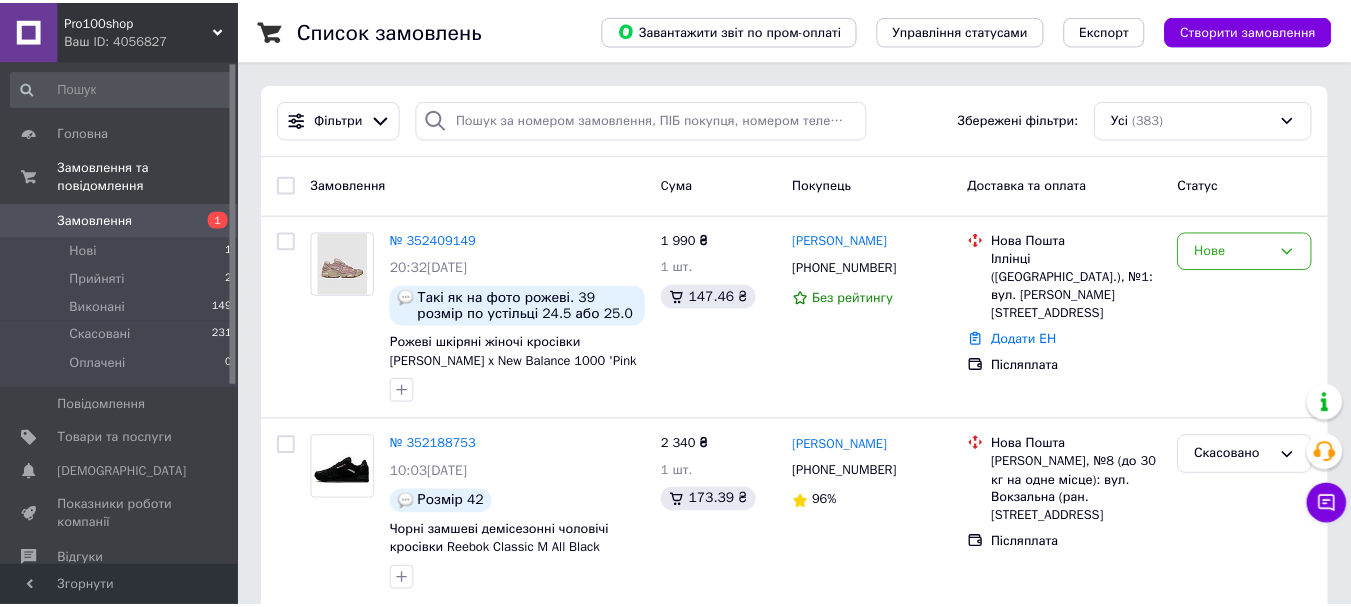 scroll, scrollTop: 0, scrollLeft: 0, axis: both 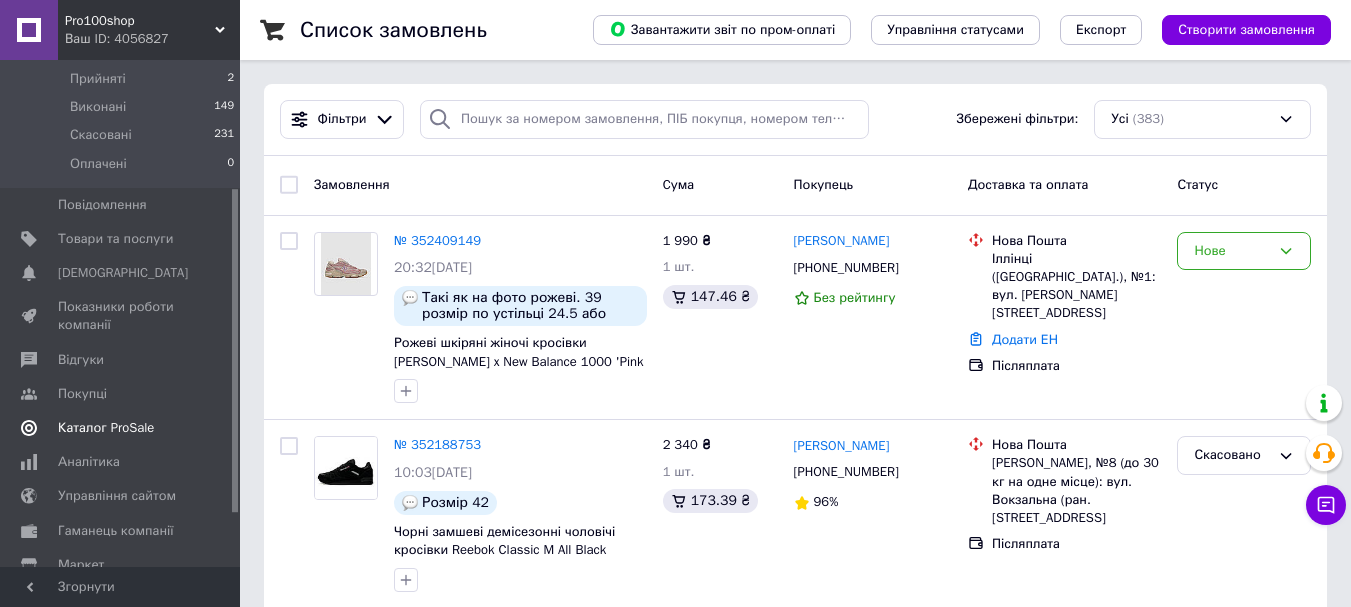 click on "Каталог ProSale" at bounding box center (106, 428) 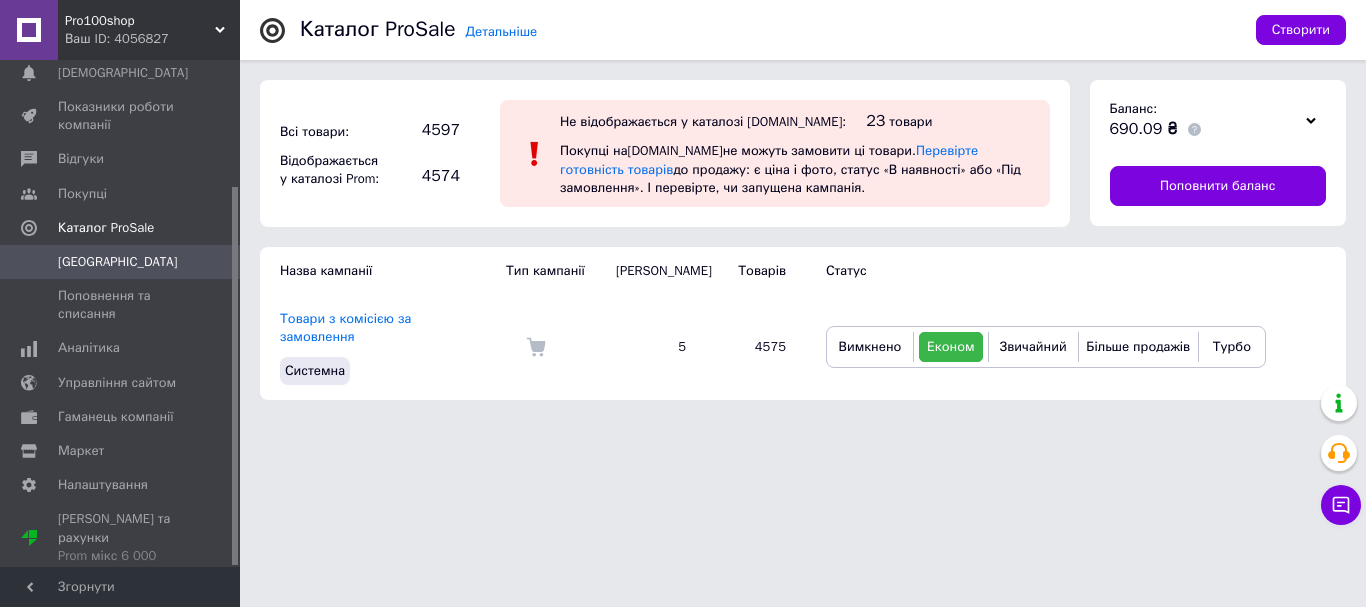 scroll, scrollTop: 169, scrollLeft: 0, axis: vertical 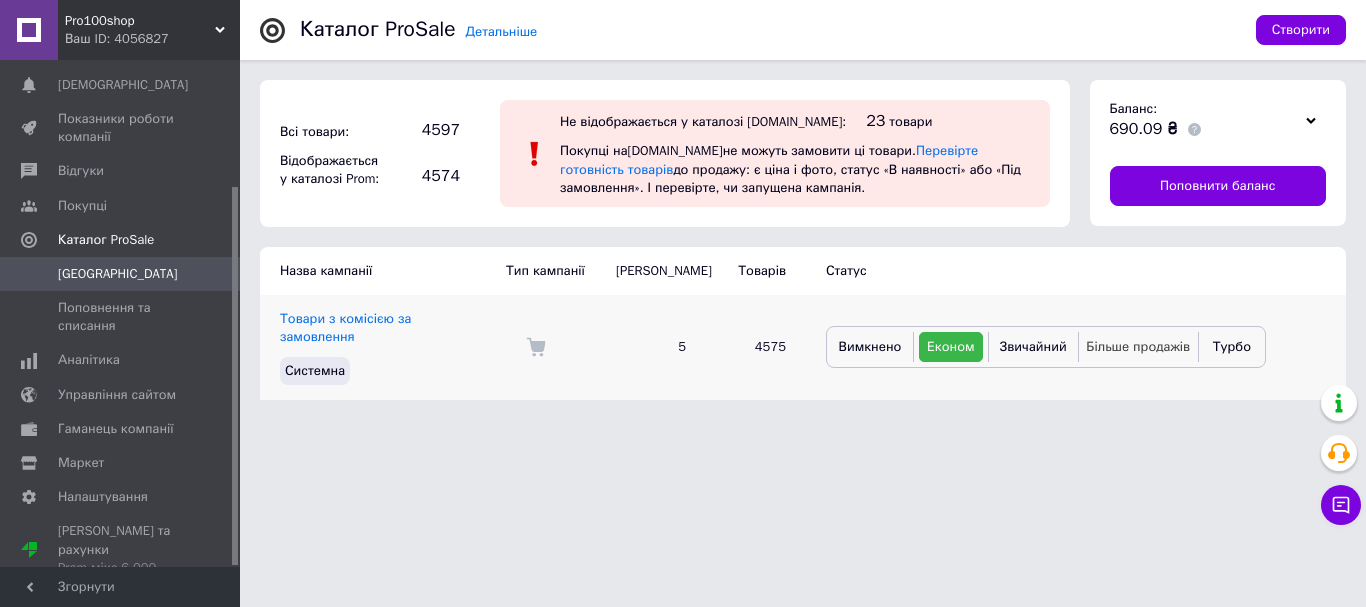 click on "Більше продажів" at bounding box center (1138, 347) 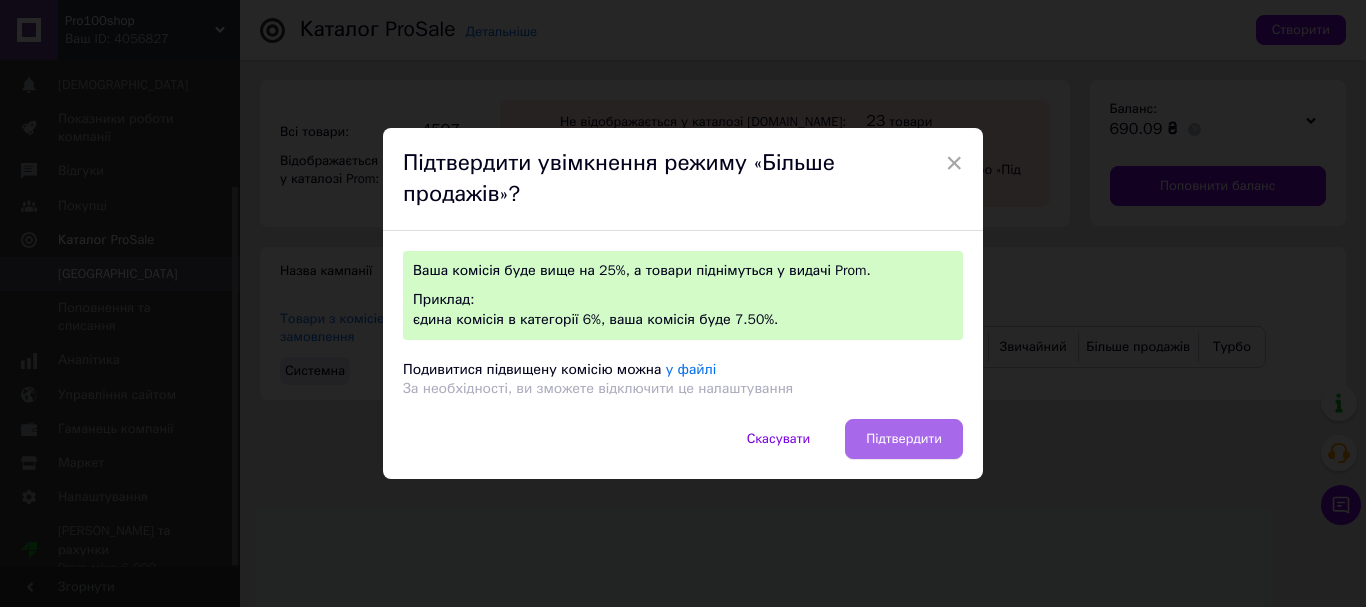 click on "Підтвердити" at bounding box center [904, 439] 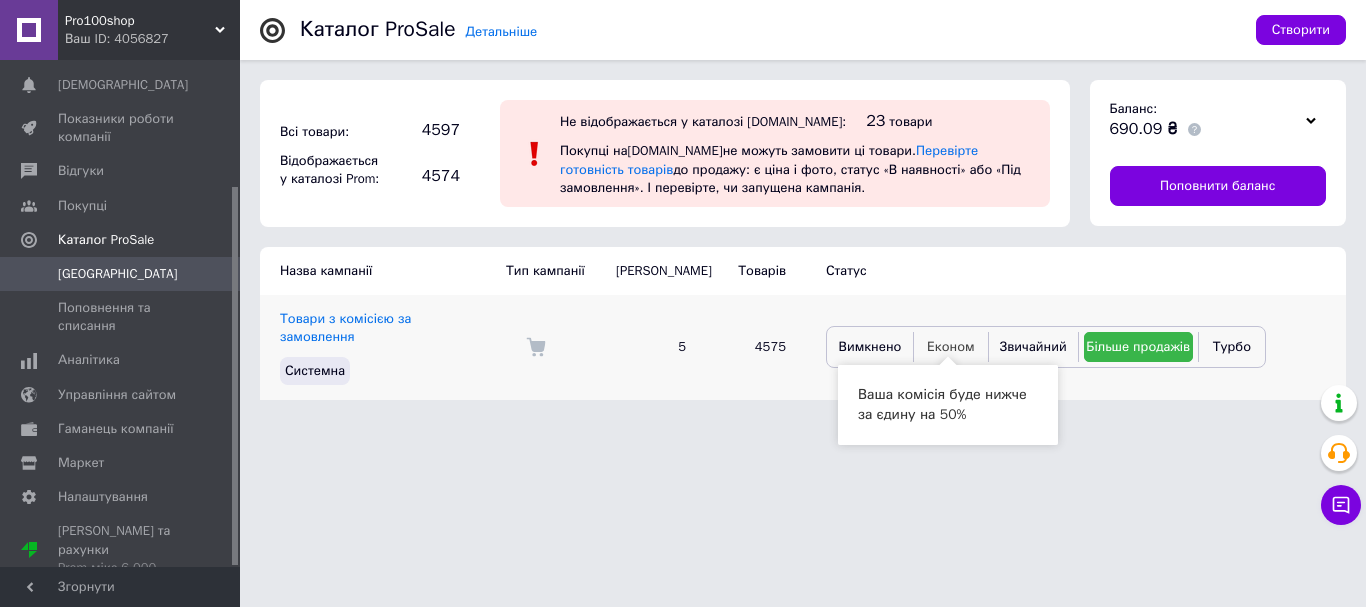 click on "Економ" at bounding box center (951, 346) 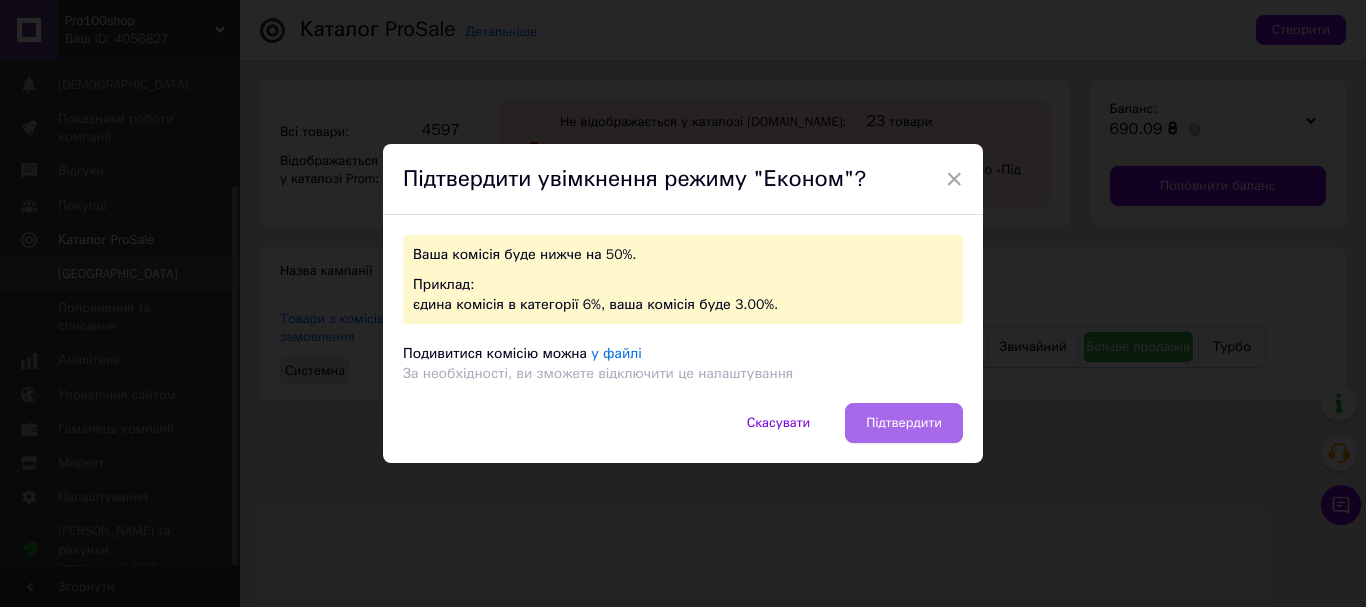 click on "Підтвердити" at bounding box center (904, 423) 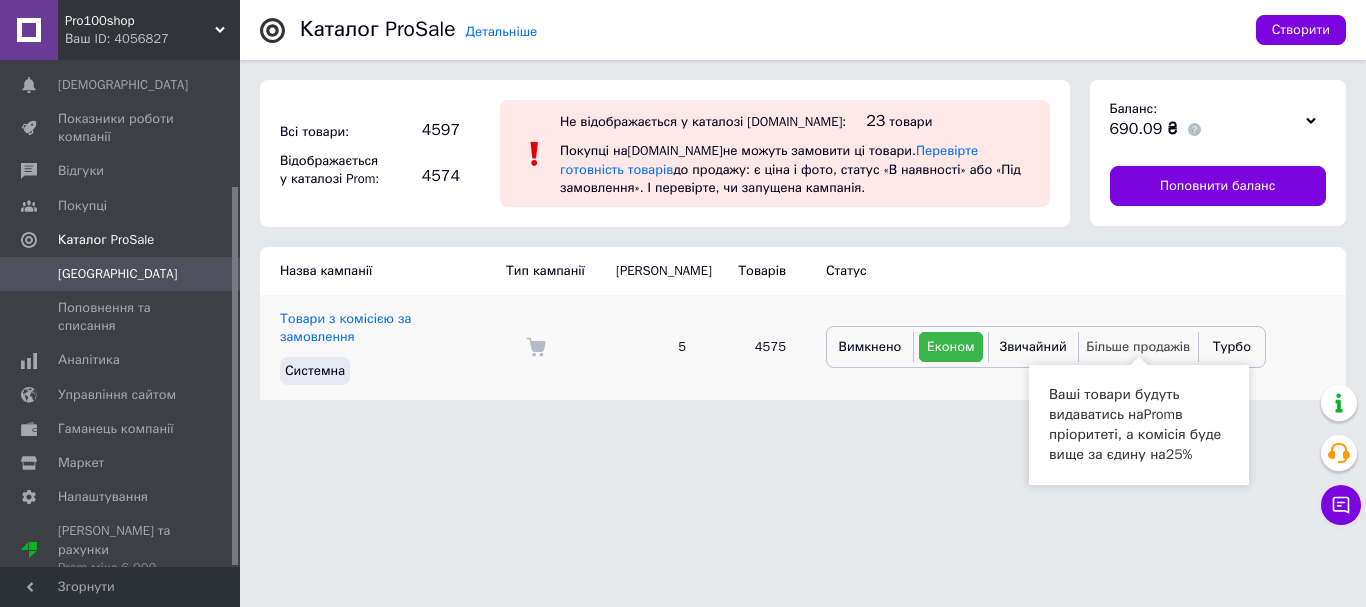 click on "Більше продажів" at bounding box center [1138, 347] 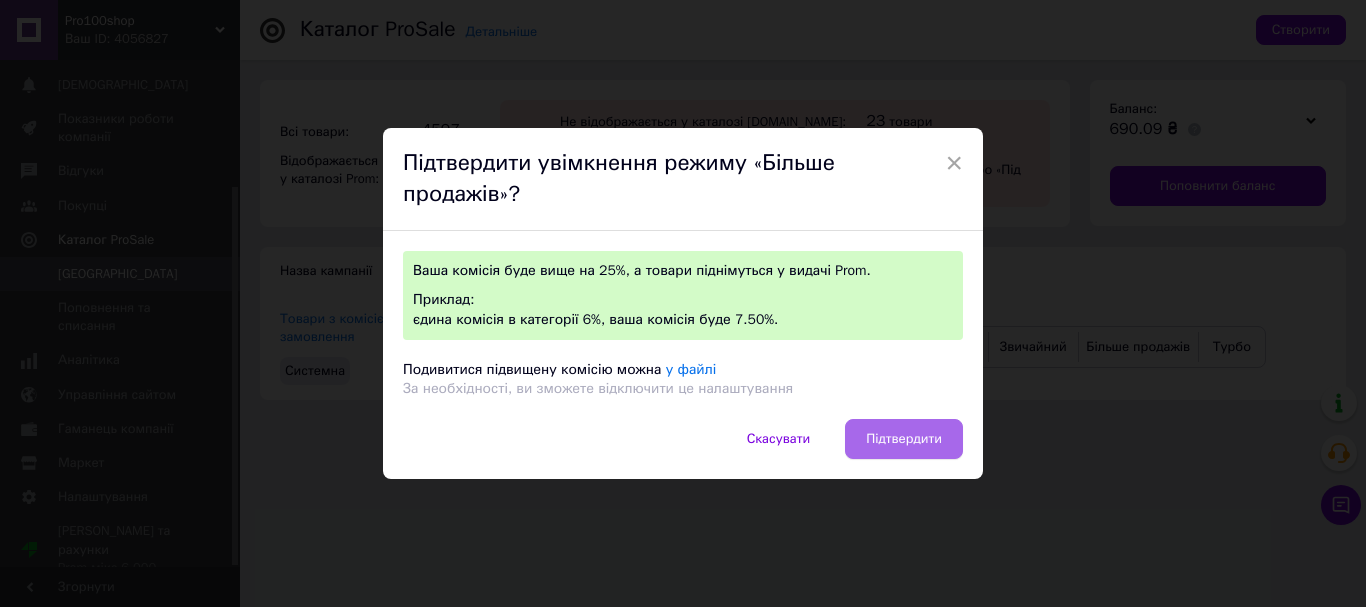 click on "Підтвердити" at bounding box center (904, 439) 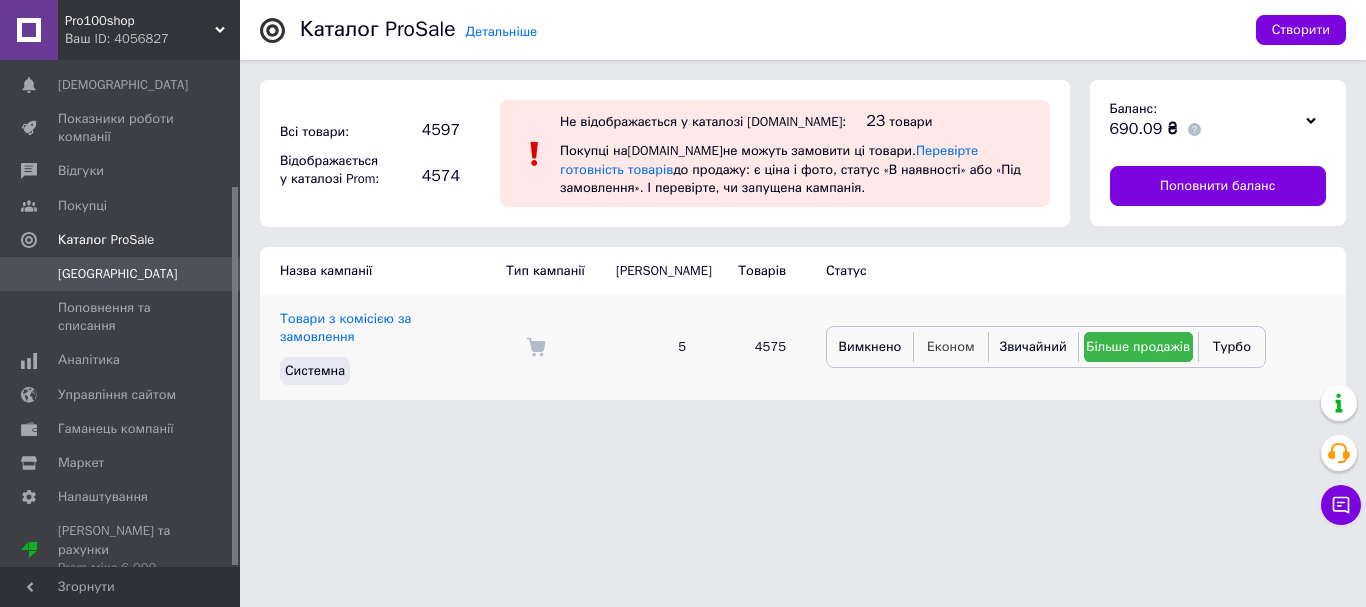 click on "Економ" at bounding box center (951, 347) 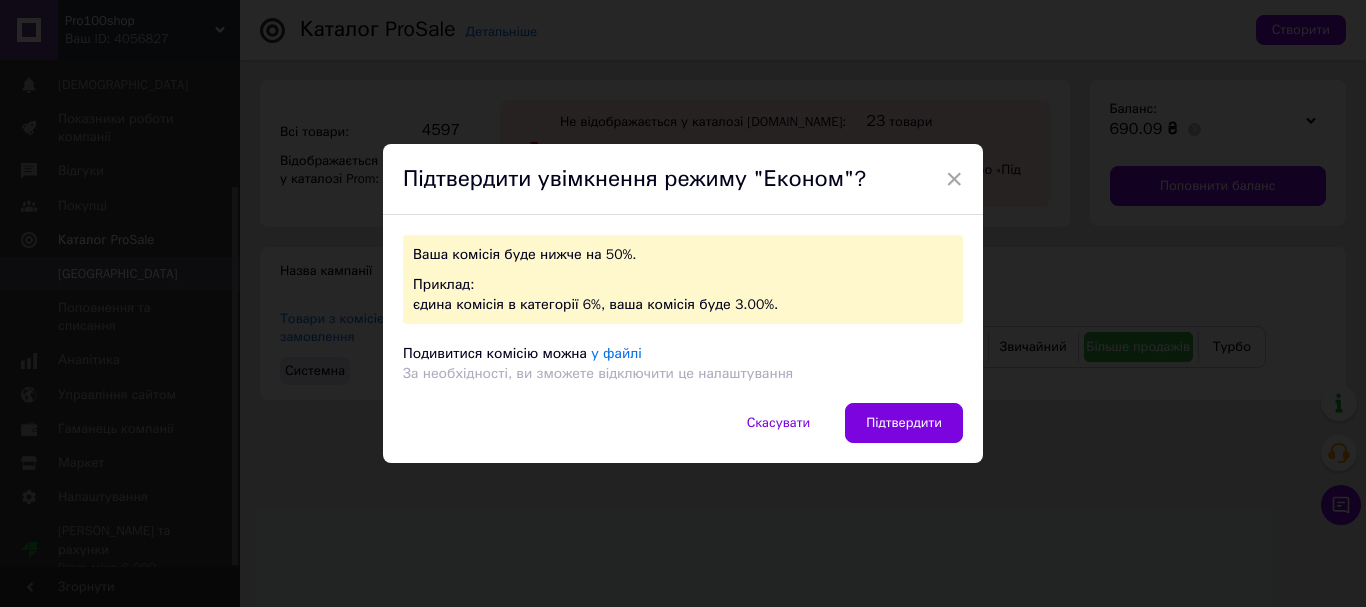 click on "Підтвердити" at bounding box center (904, 423) 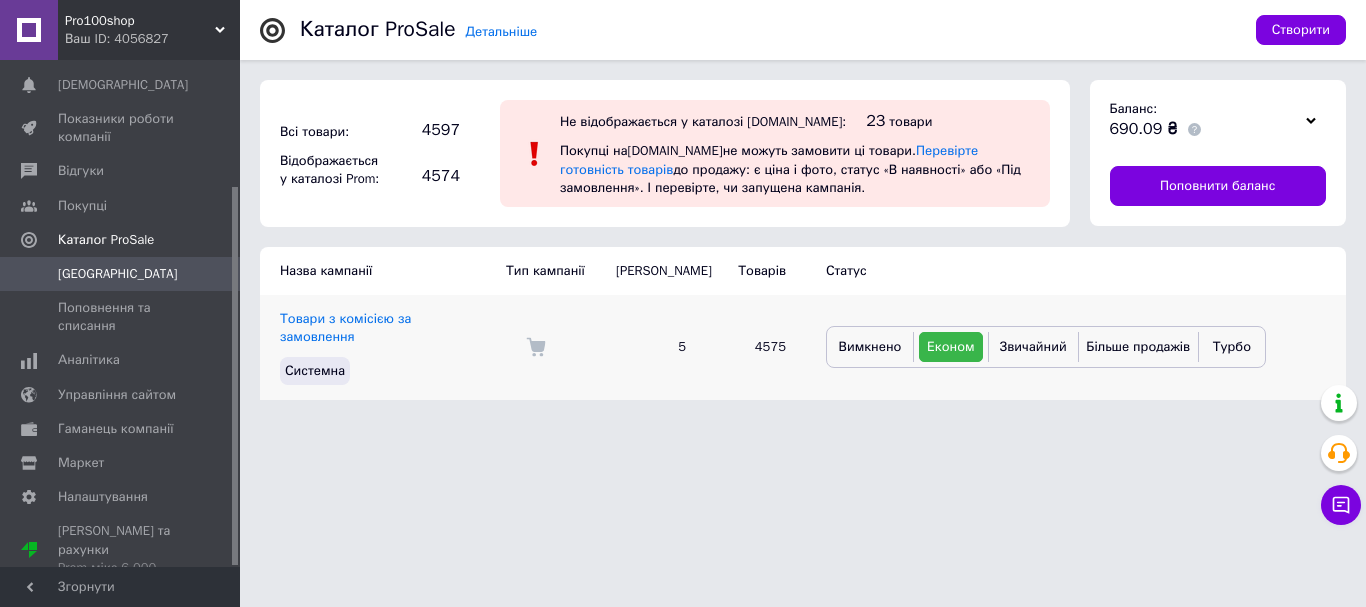 click on "Вимкнено Економ Звичайний Більше продажів Турбо" at bounding box center [1046, 347] 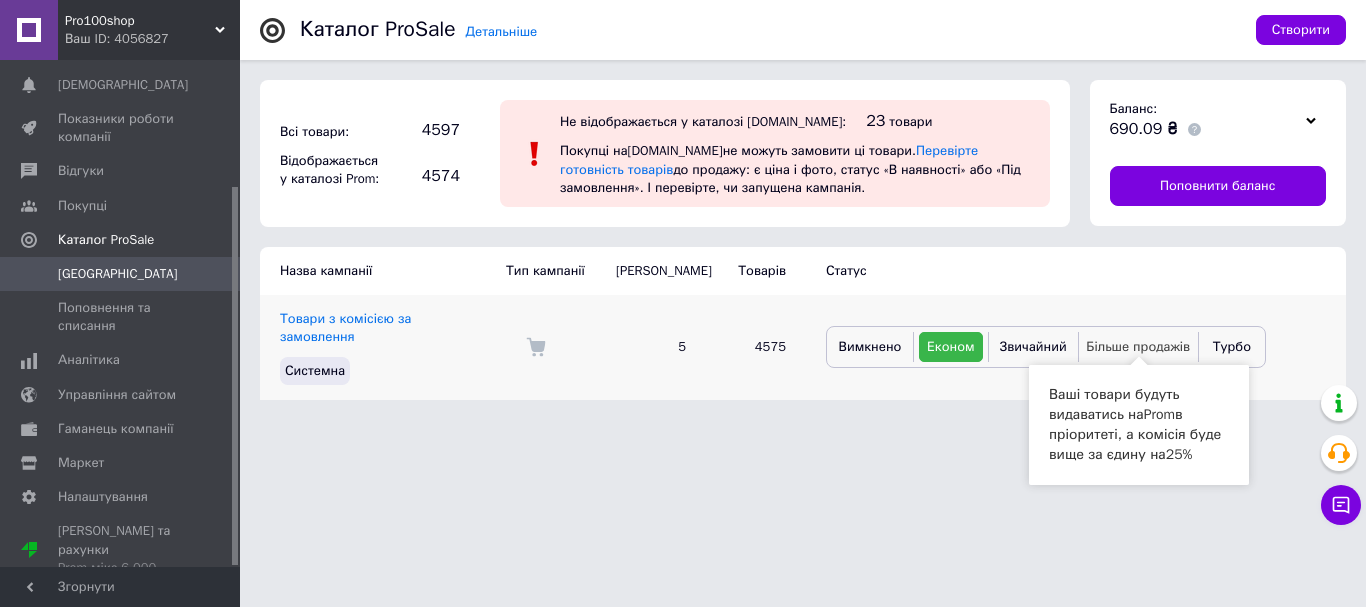 click on "Більше продажів" at bounding box center (1138, 346) 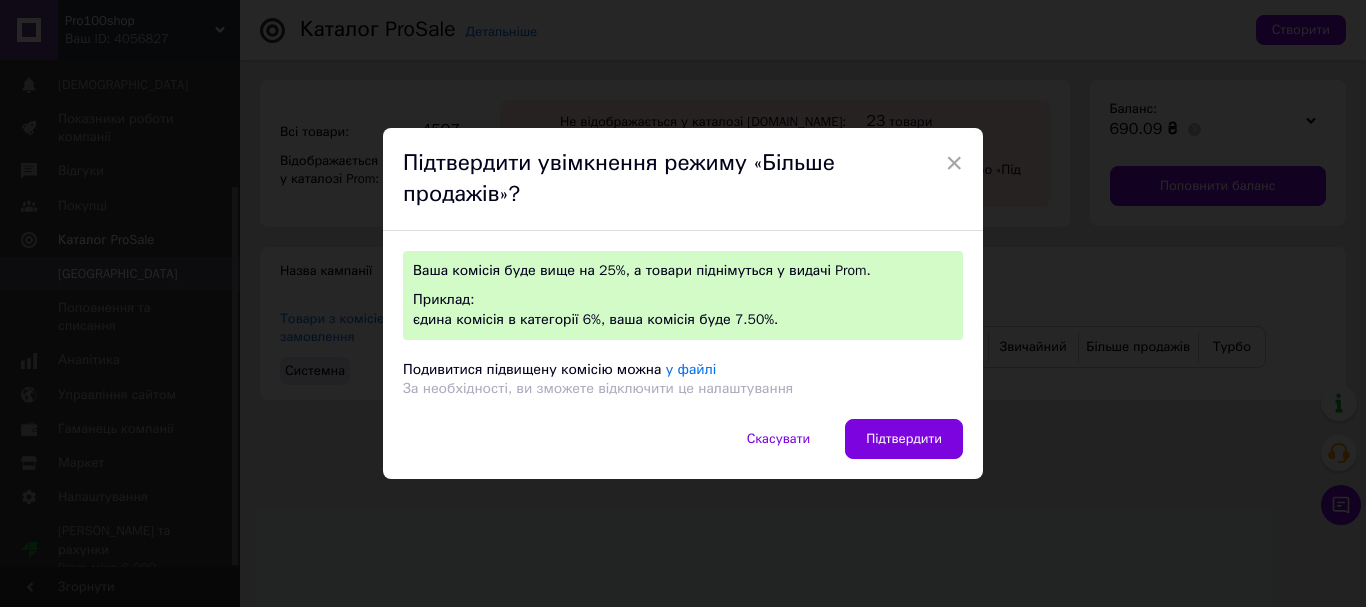 click on "Підтвердити" at bounding box center (904, 439) 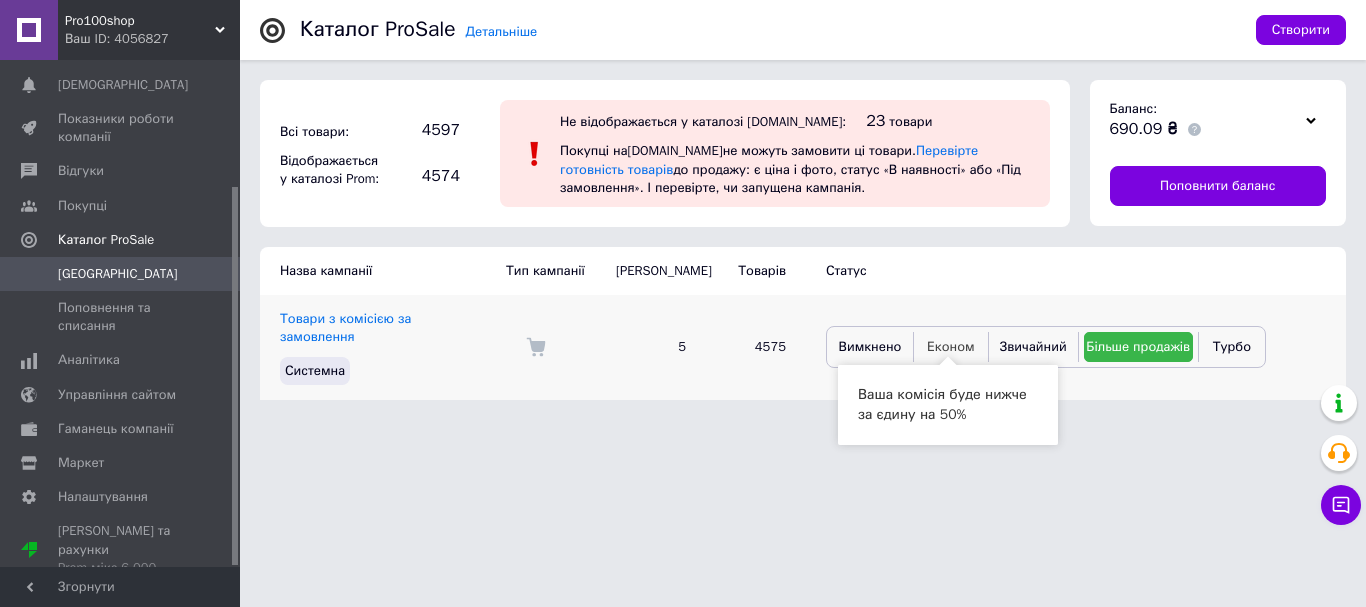 click on "Економ" at bounding box center [951, 346] 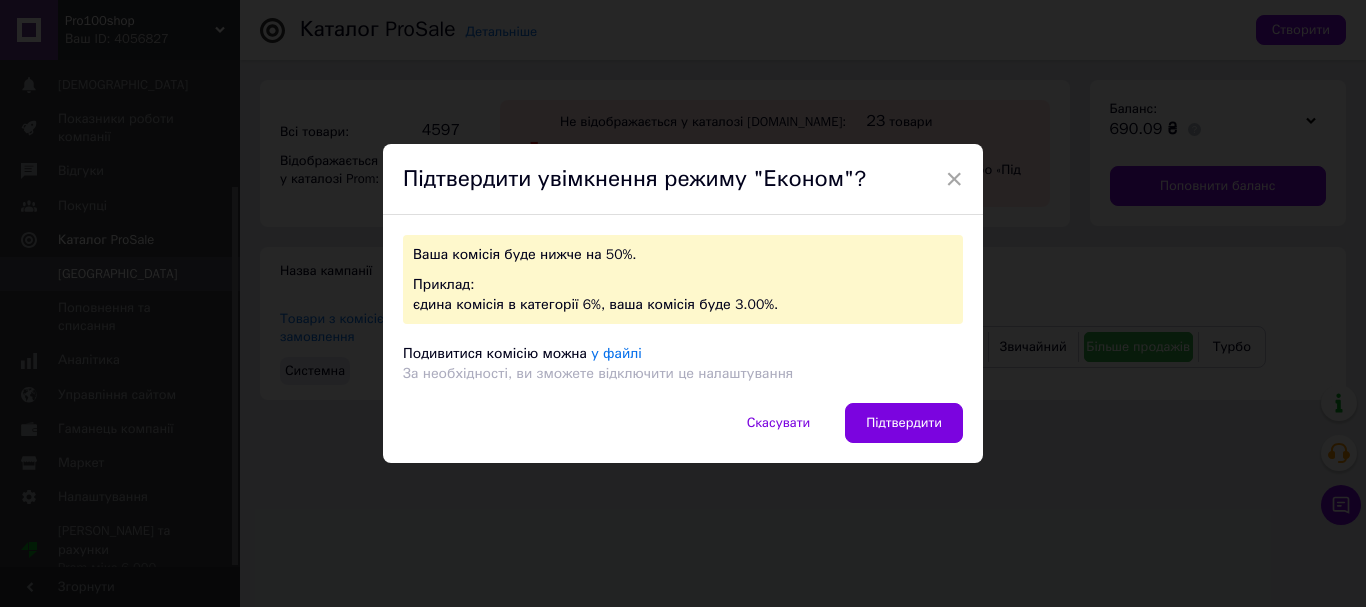 click on "Підтвердити" at bounding box center (904, 423) 